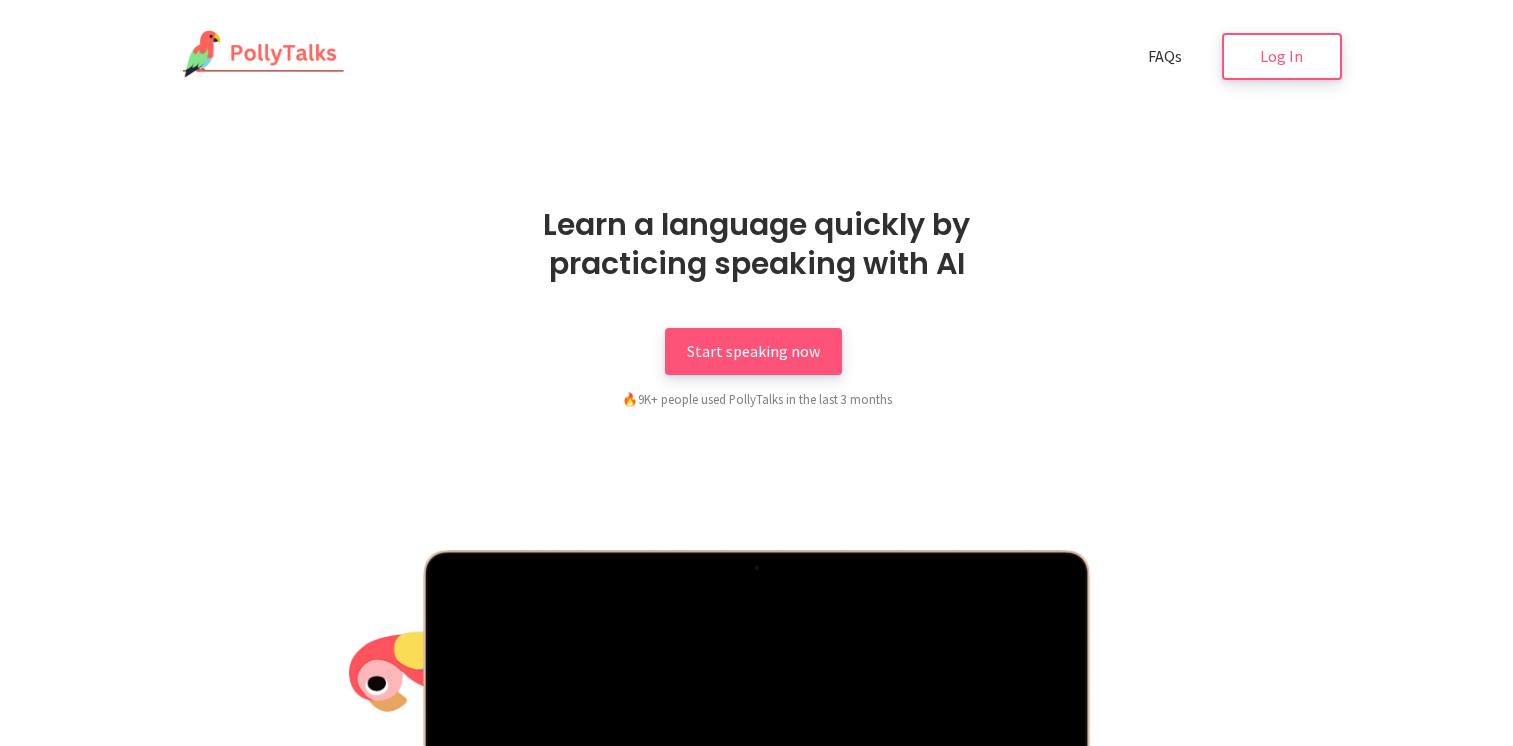 scroll, scrollTop: 0, scrollLeft: 0, axis: both 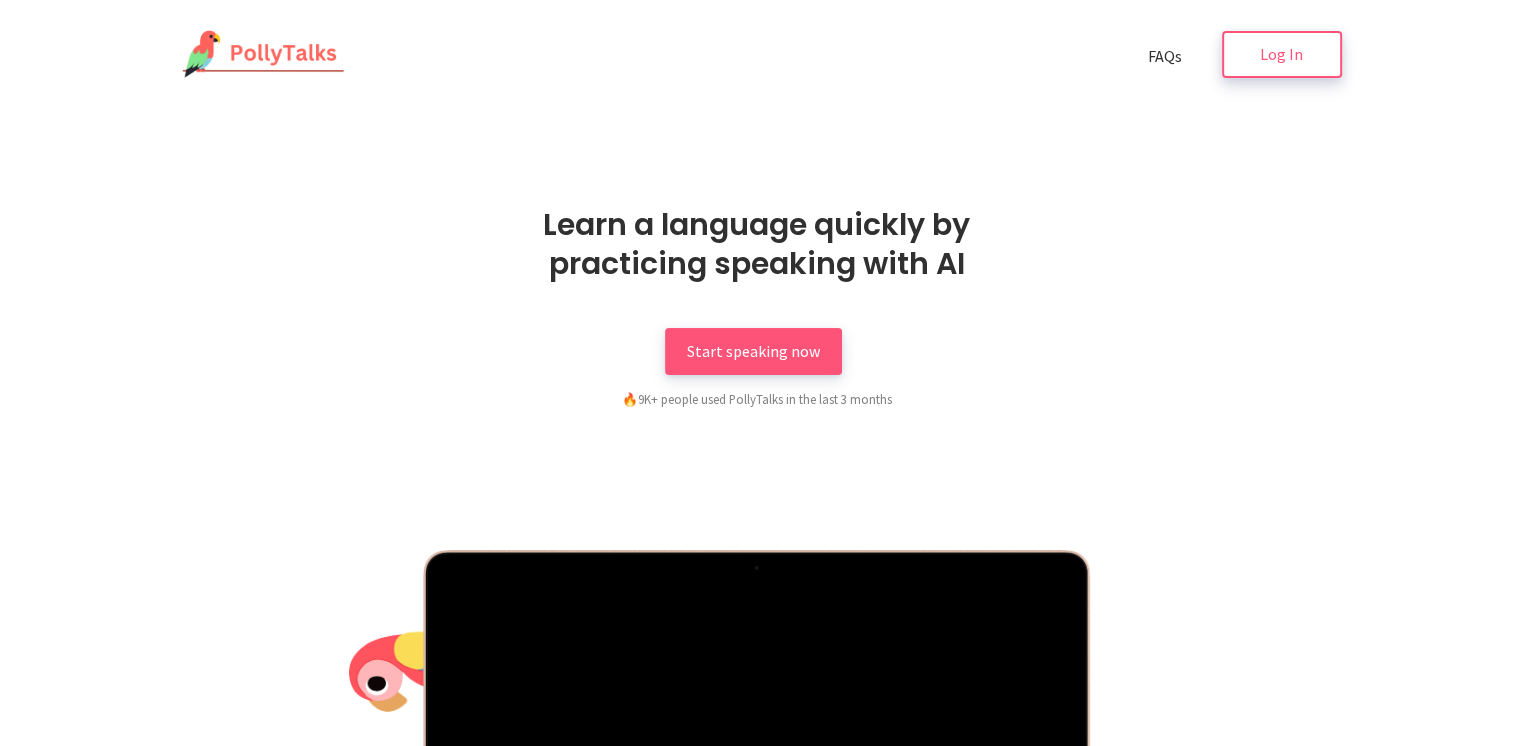 click on "Log In" at bounding box center [1281, 54] 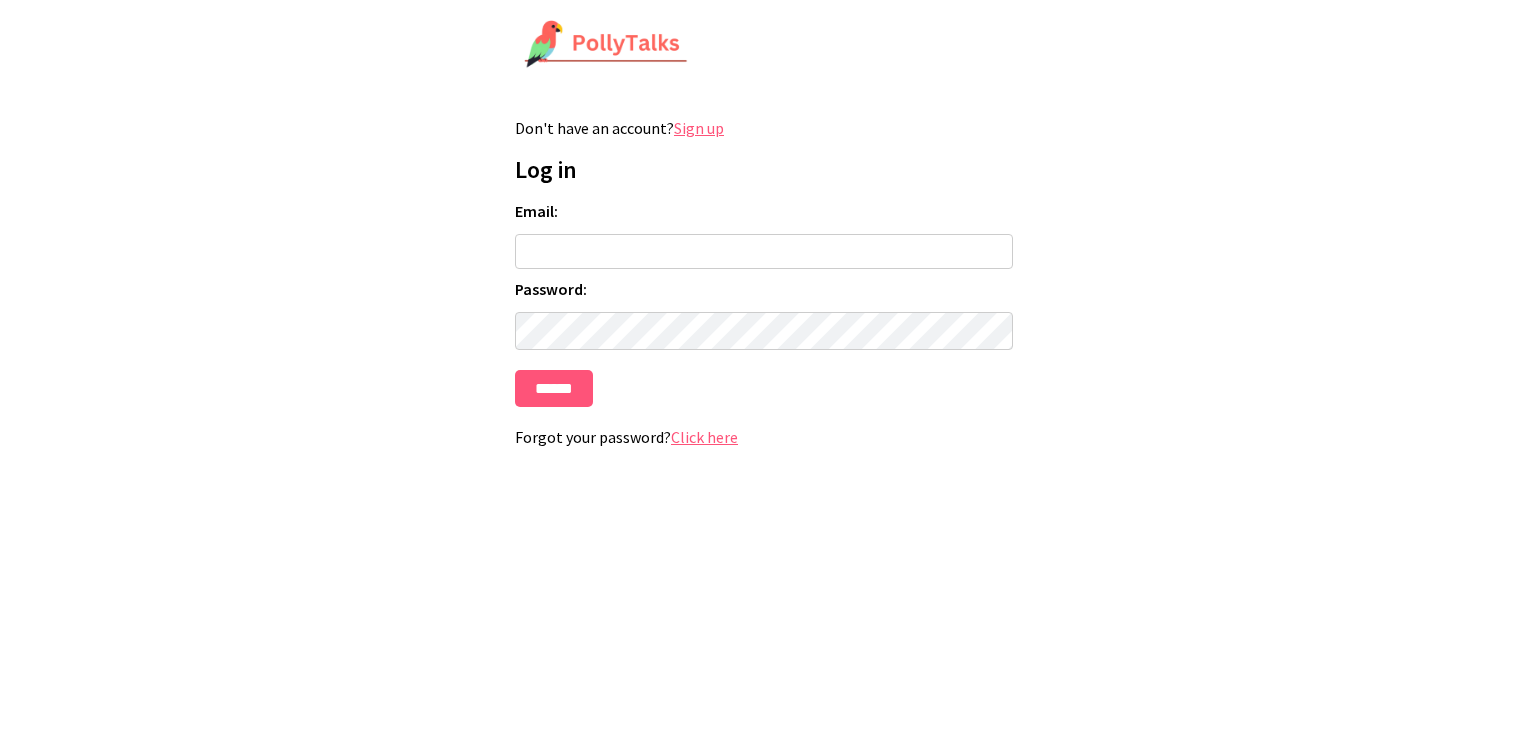 scroll, scrollTop: 0, scrollLeft: 0, axis: both 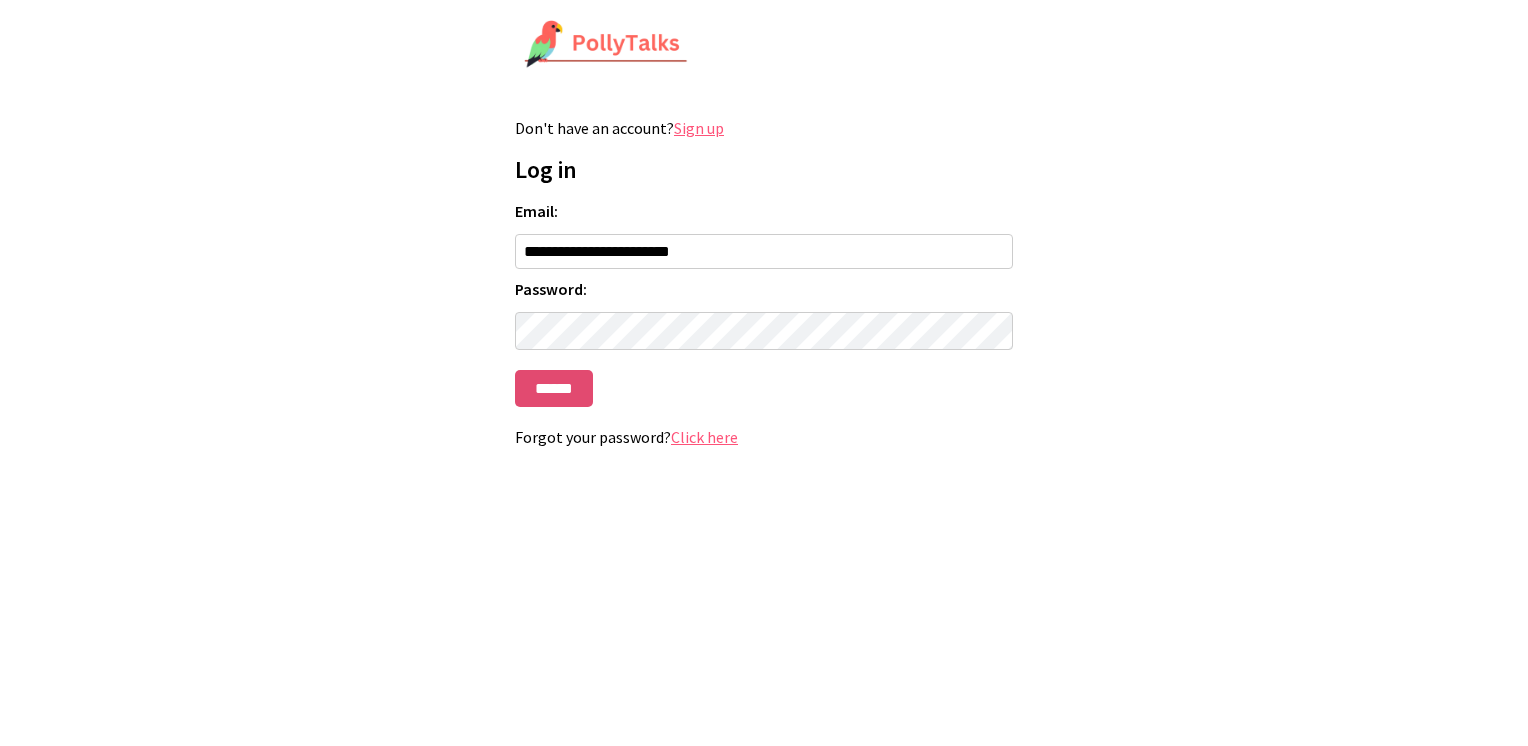click on "******" at bounding box center [554, 388] 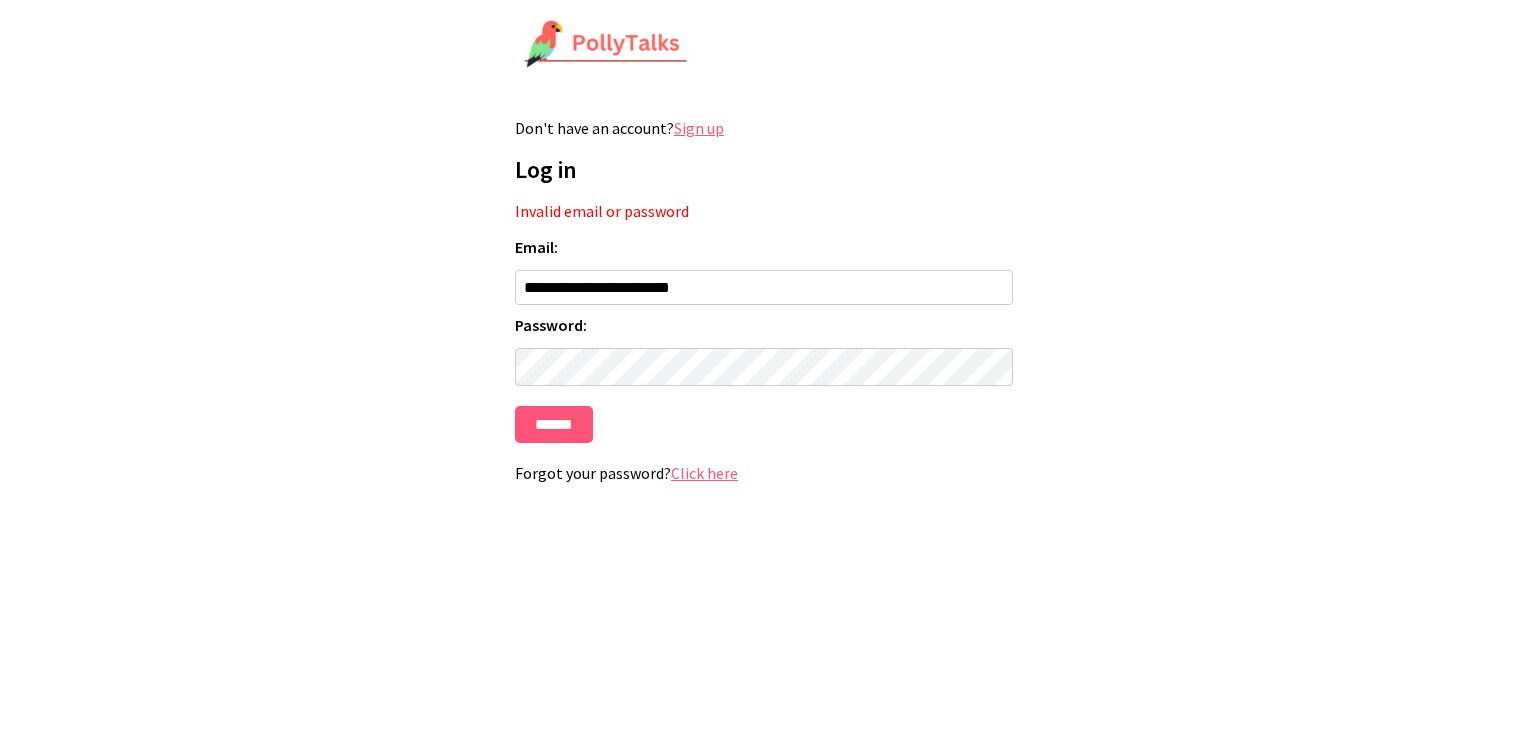 scroll, scrollTop: 0, scrollLeft: 0, axis: both 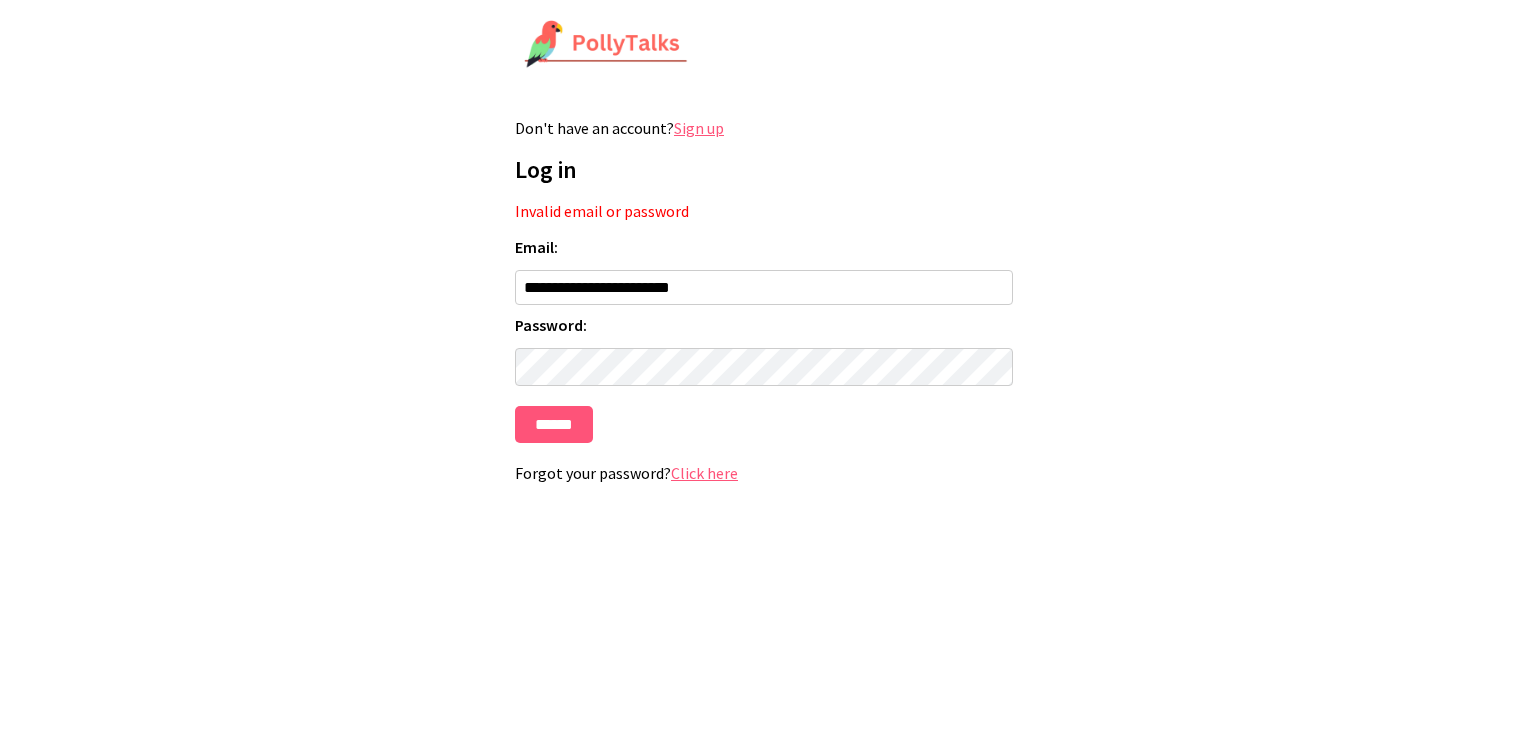 click on "Sign up" at bounding box center [699, 128] 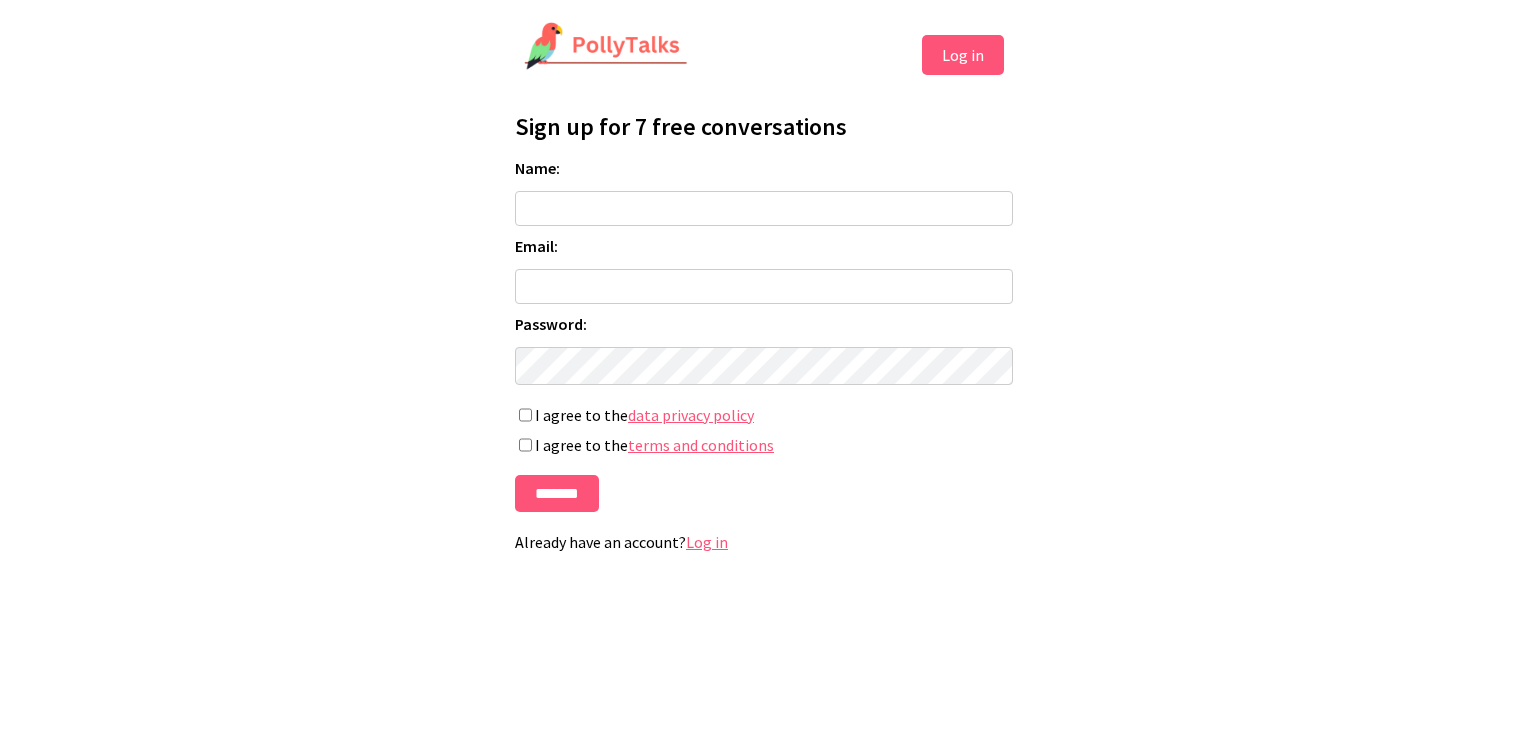 scroll, scrollTop: 0, scrollLeft: 0, axis: both 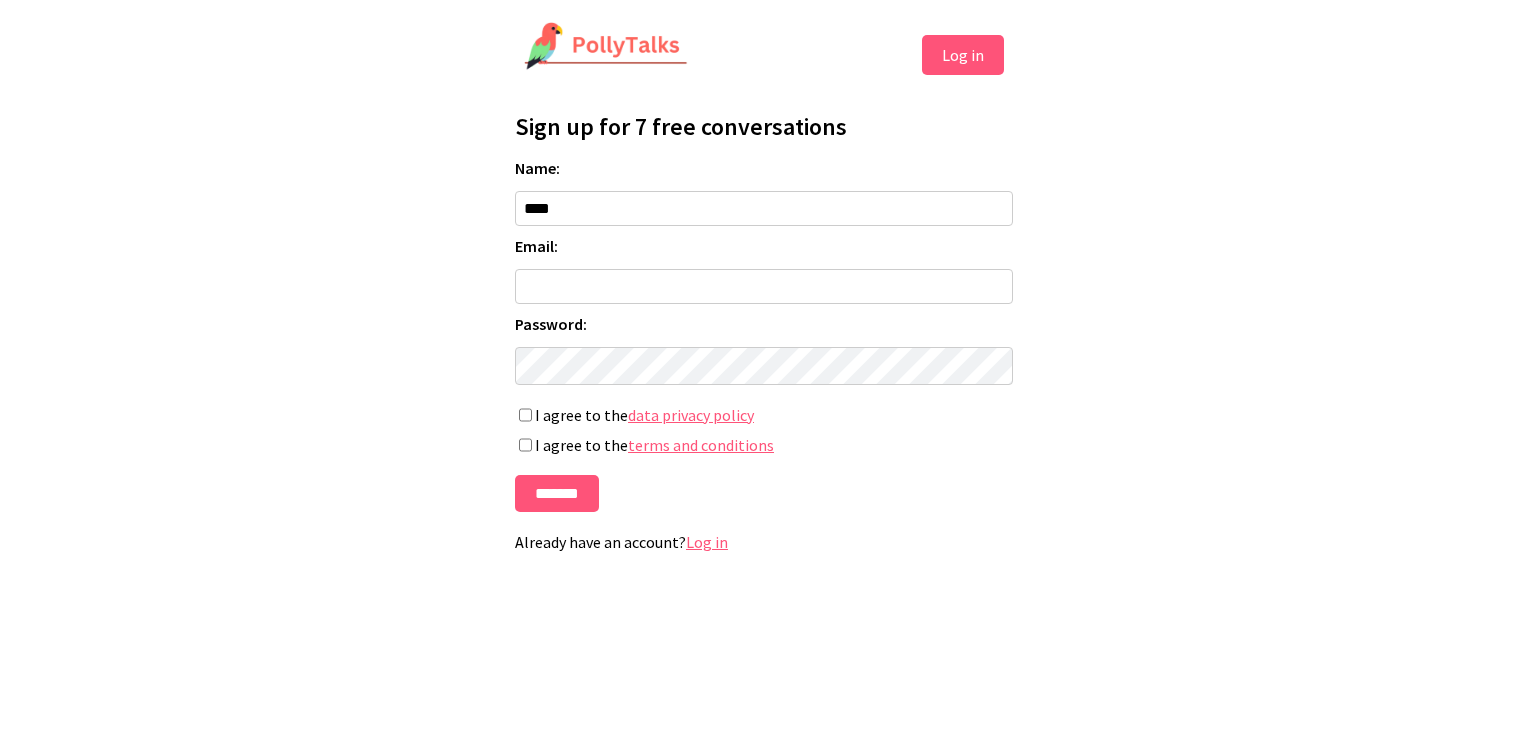 type on "****" 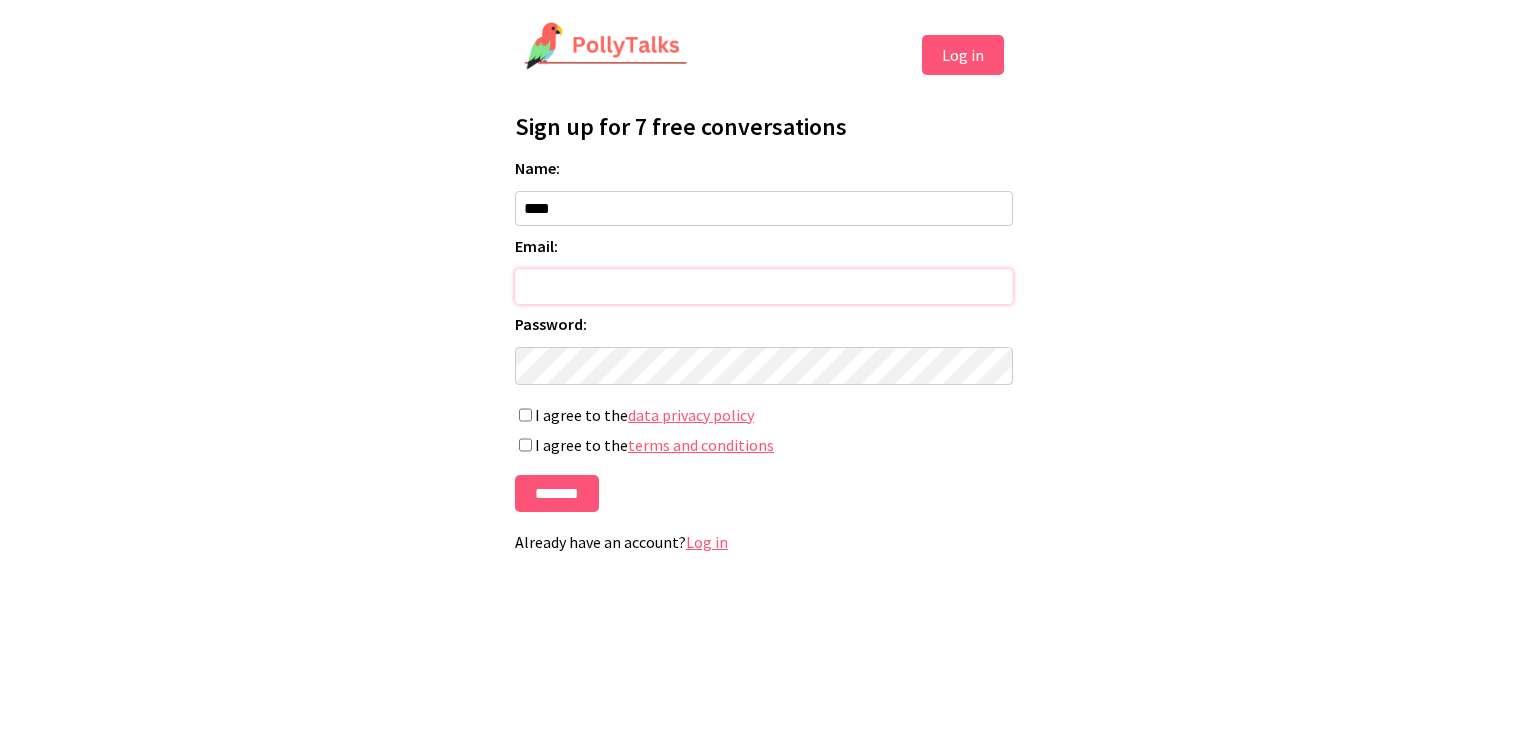 click on "Email:" at bounding box center (764, 286) 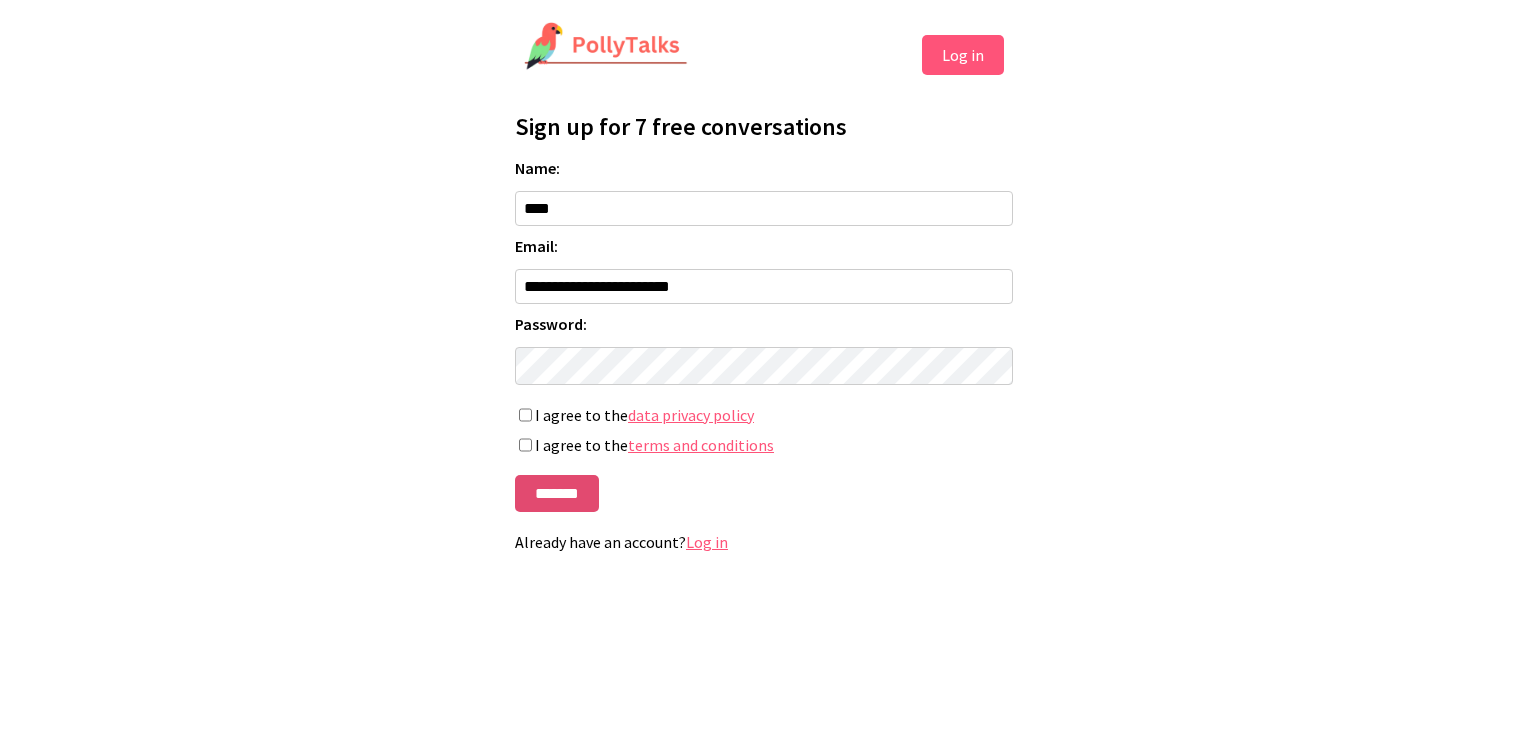 click on "*******" at bounding box center (557, 493) 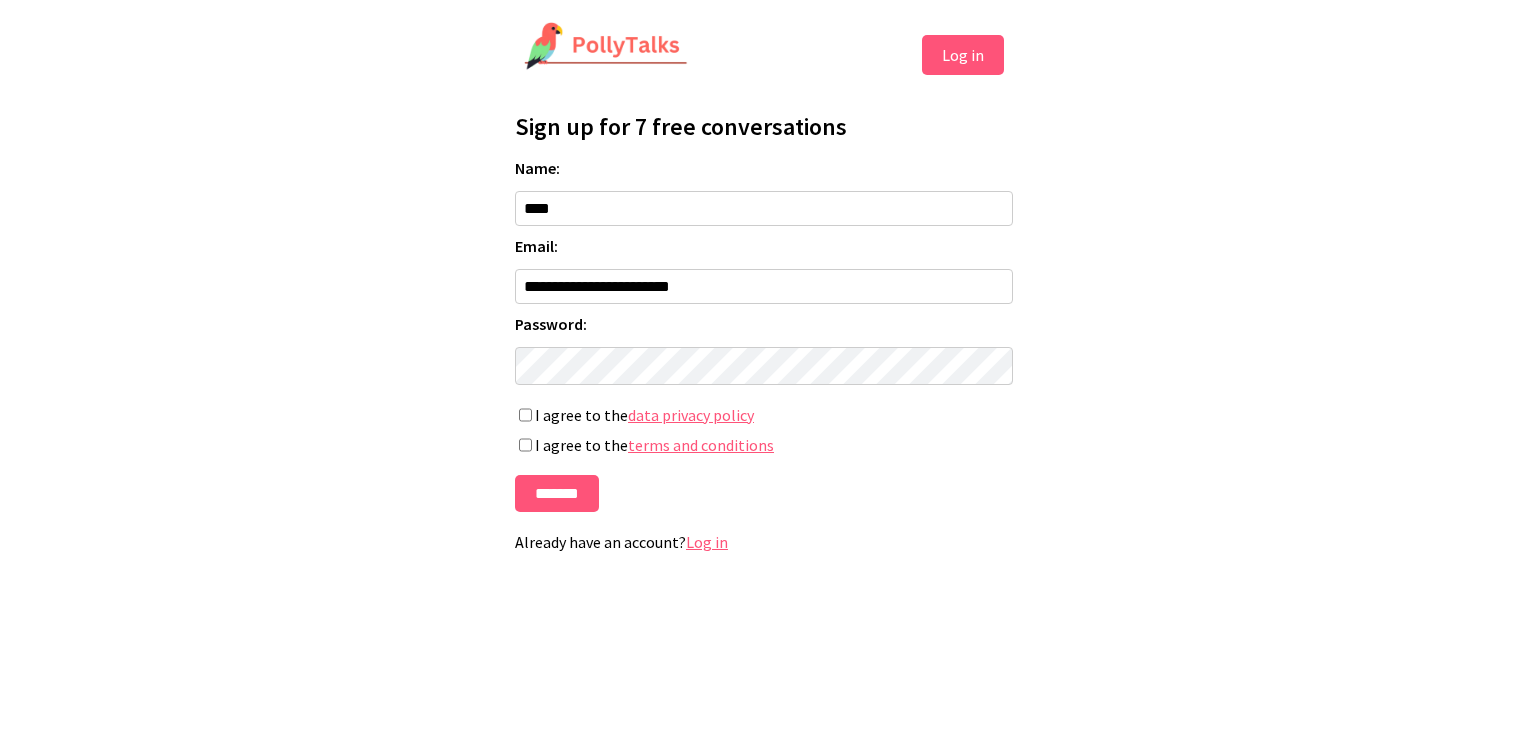 click on "**********" at bounding box center [764, 335] 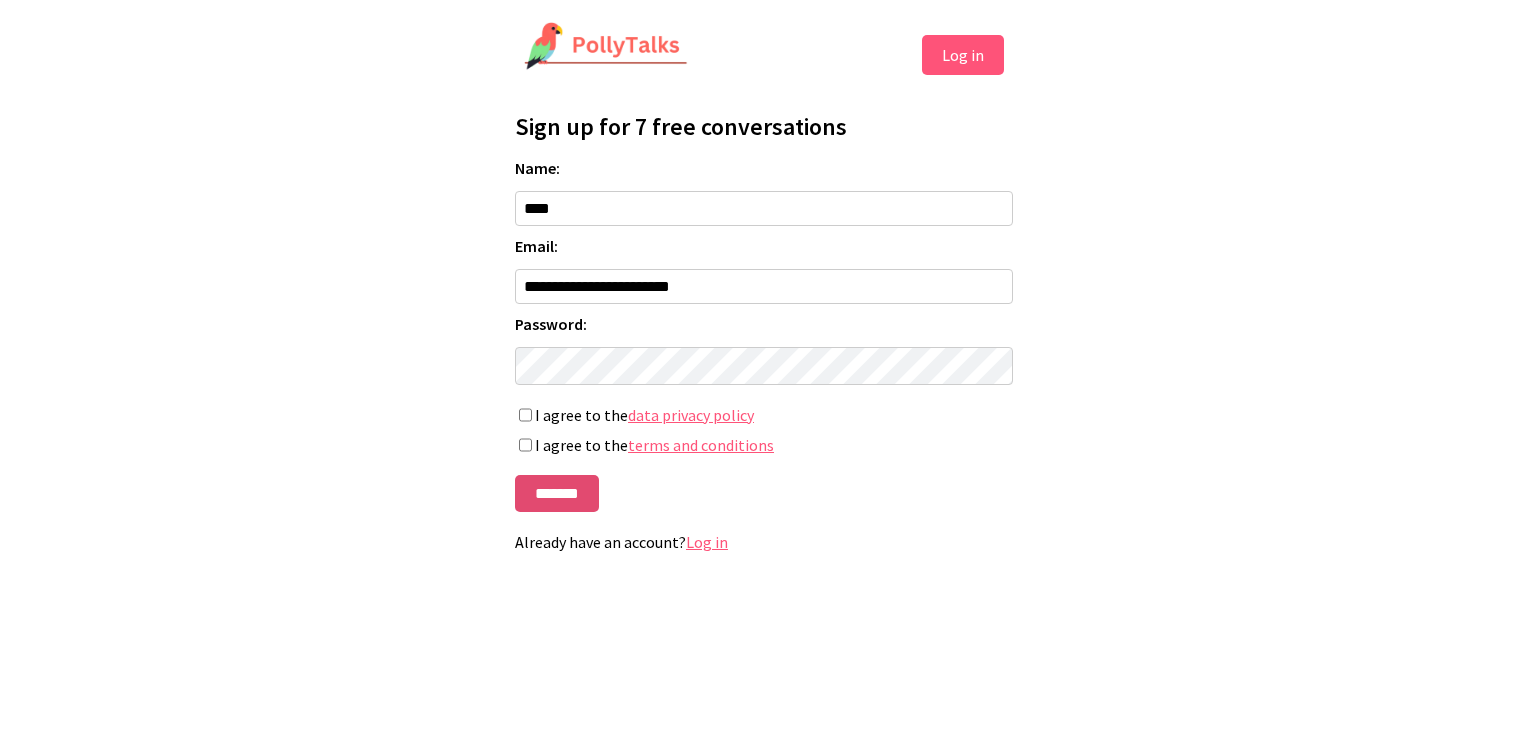 click on "*******" at bounding box center [557, 493] 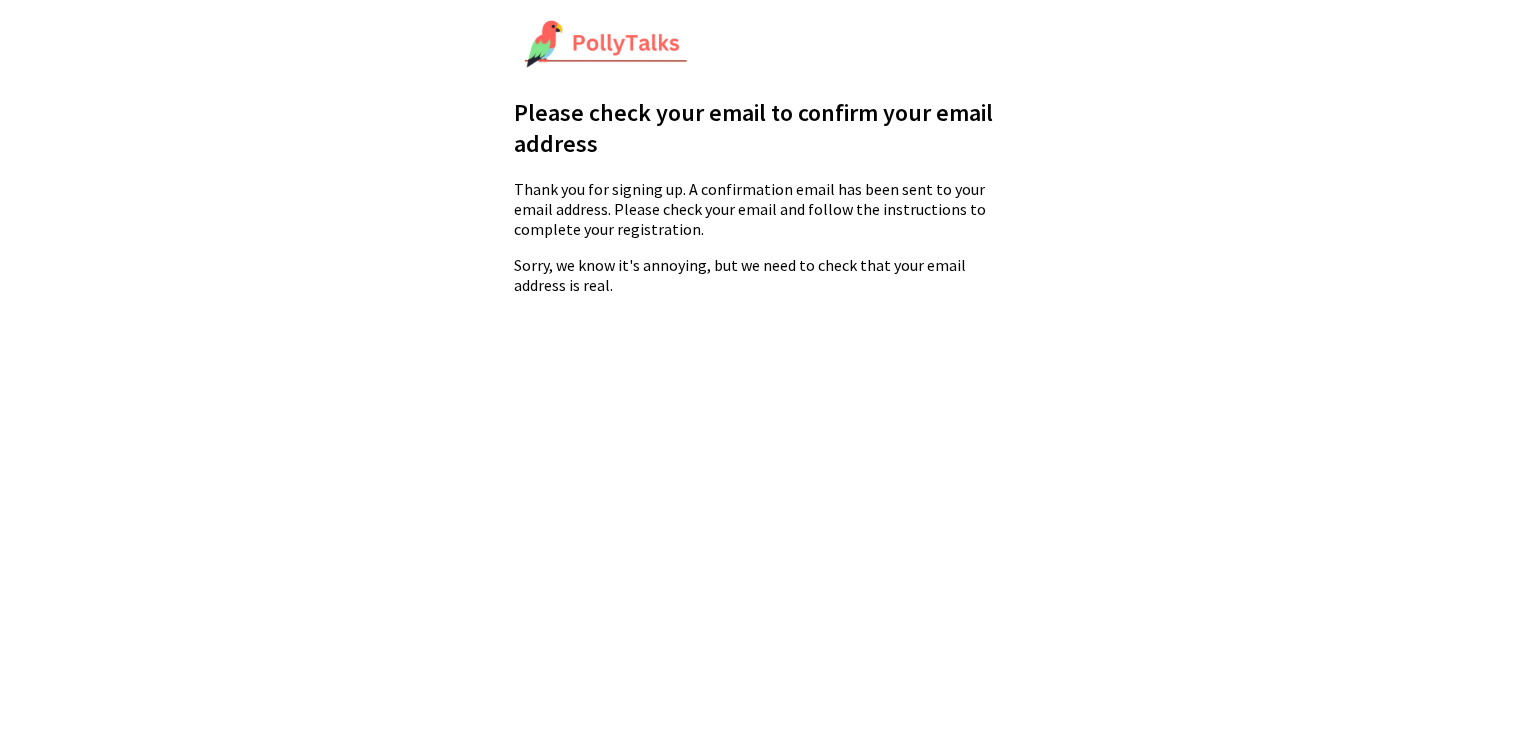 scroll, scrollTop: 0, scrollLeft: 0, axis: both 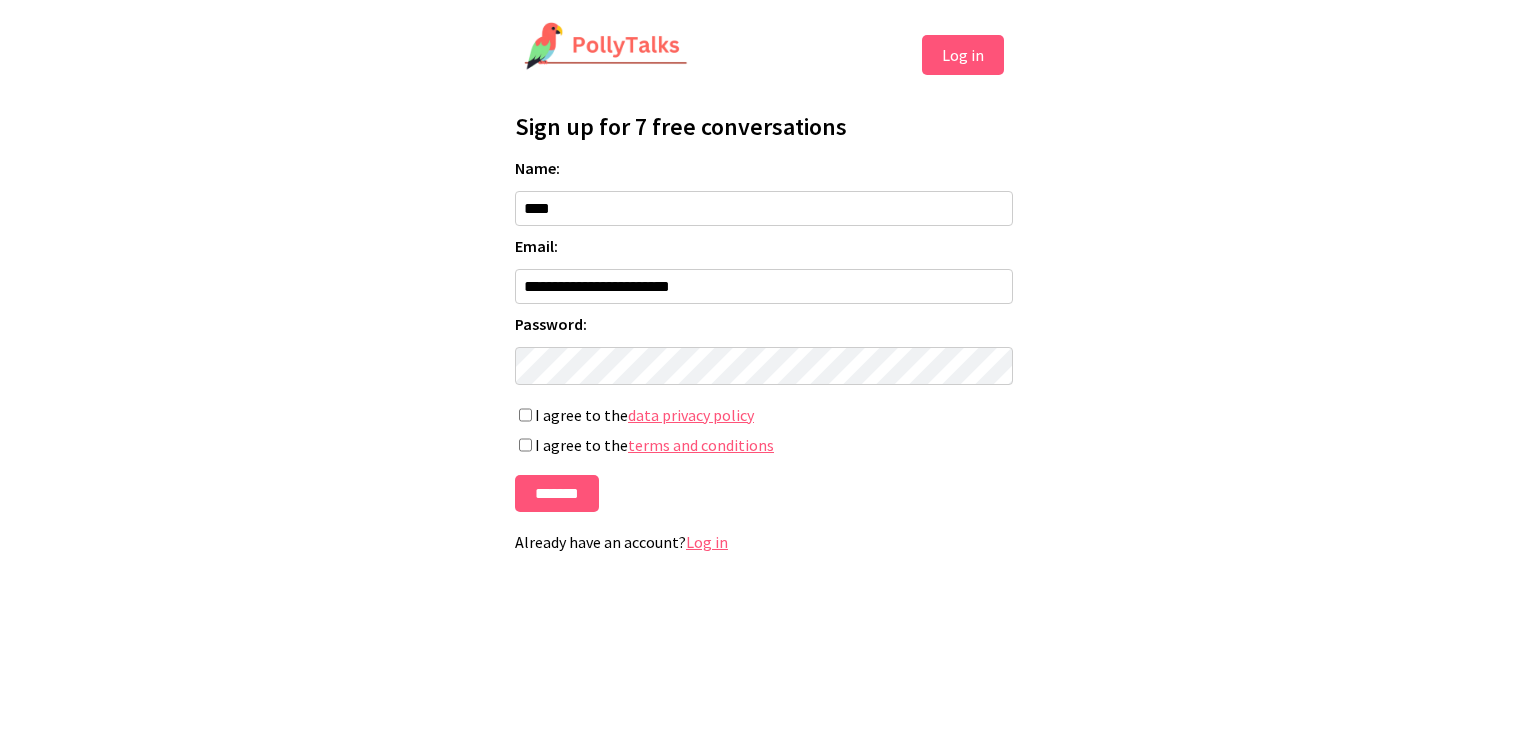 click on "****" at bounding box center [764, 208] 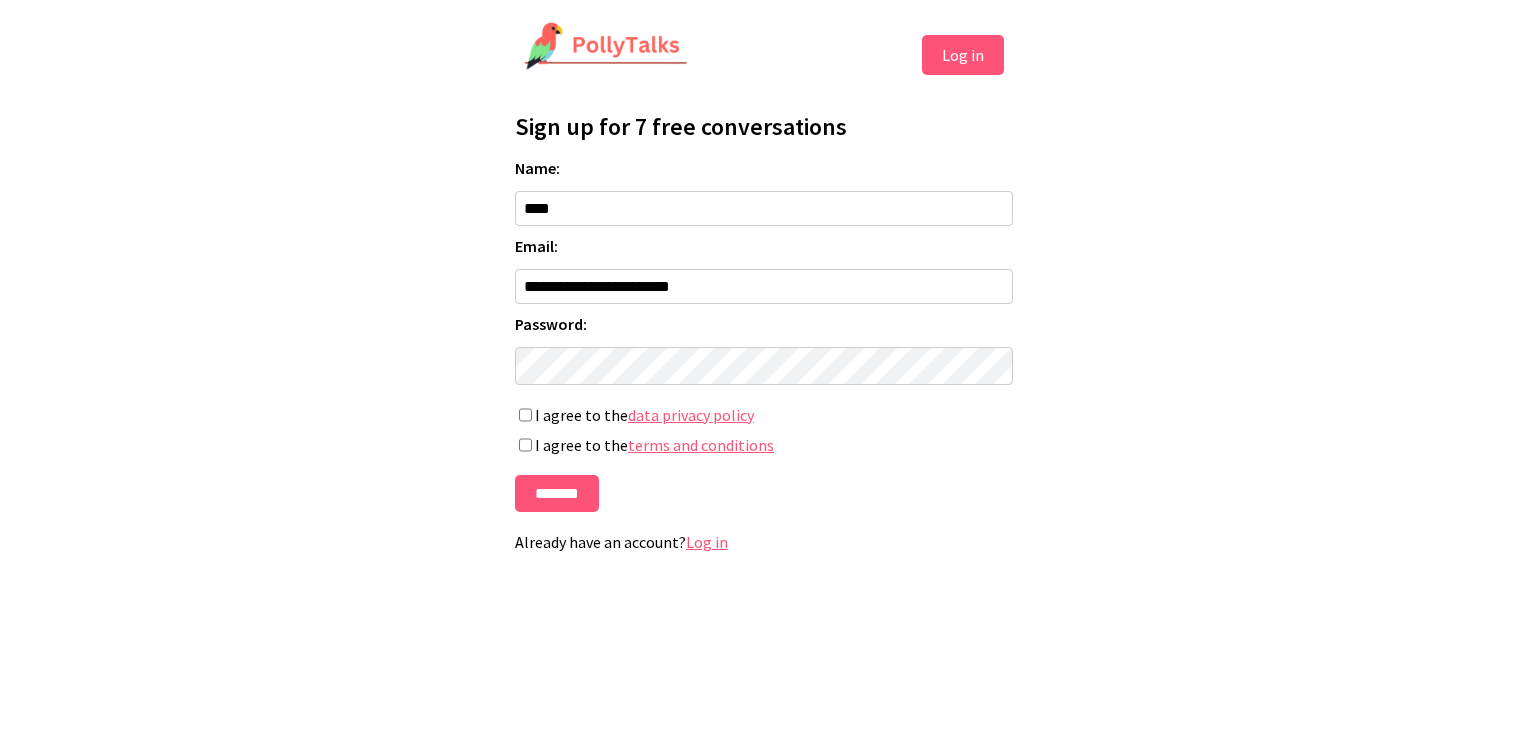 type on "**********" 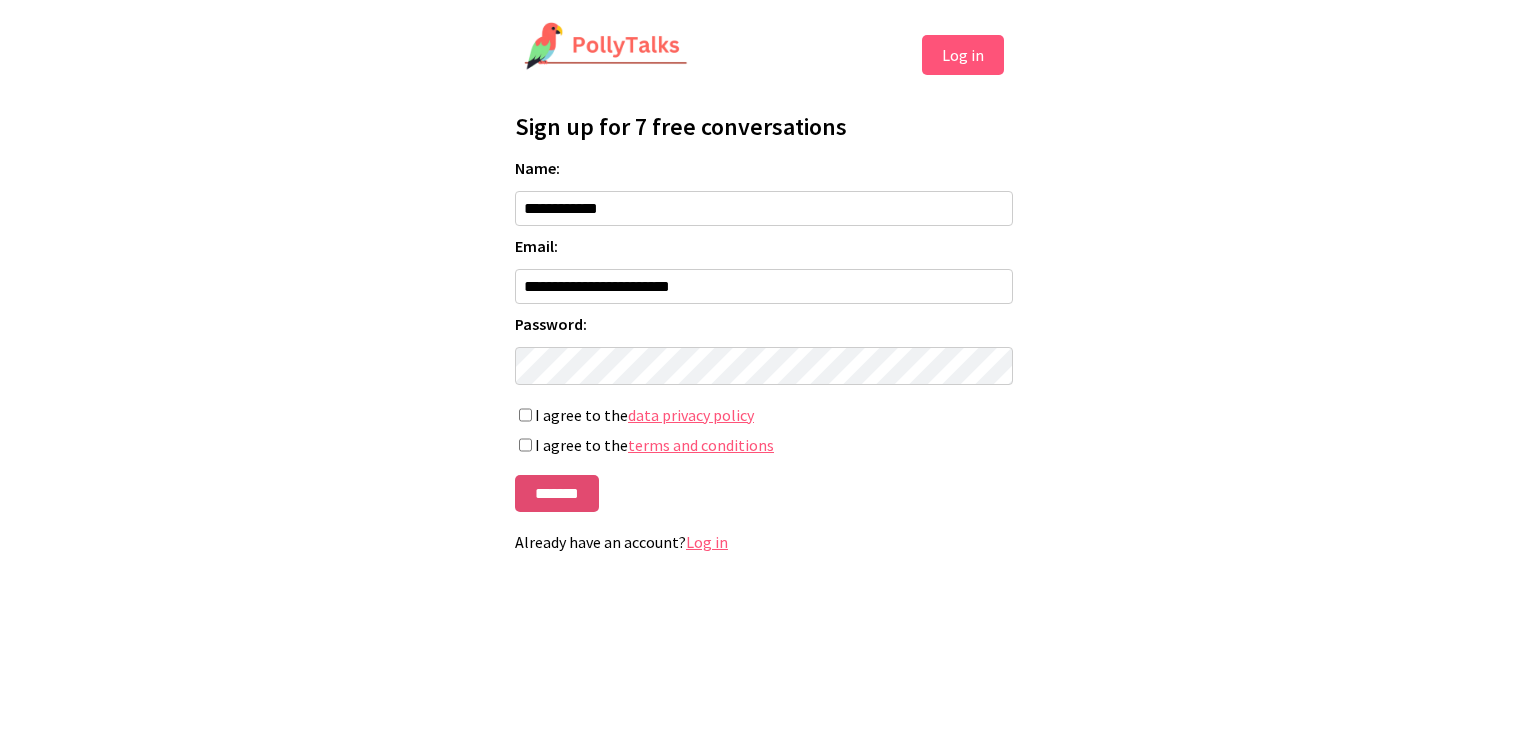 click on "*******" at bounding box center (557, 493) 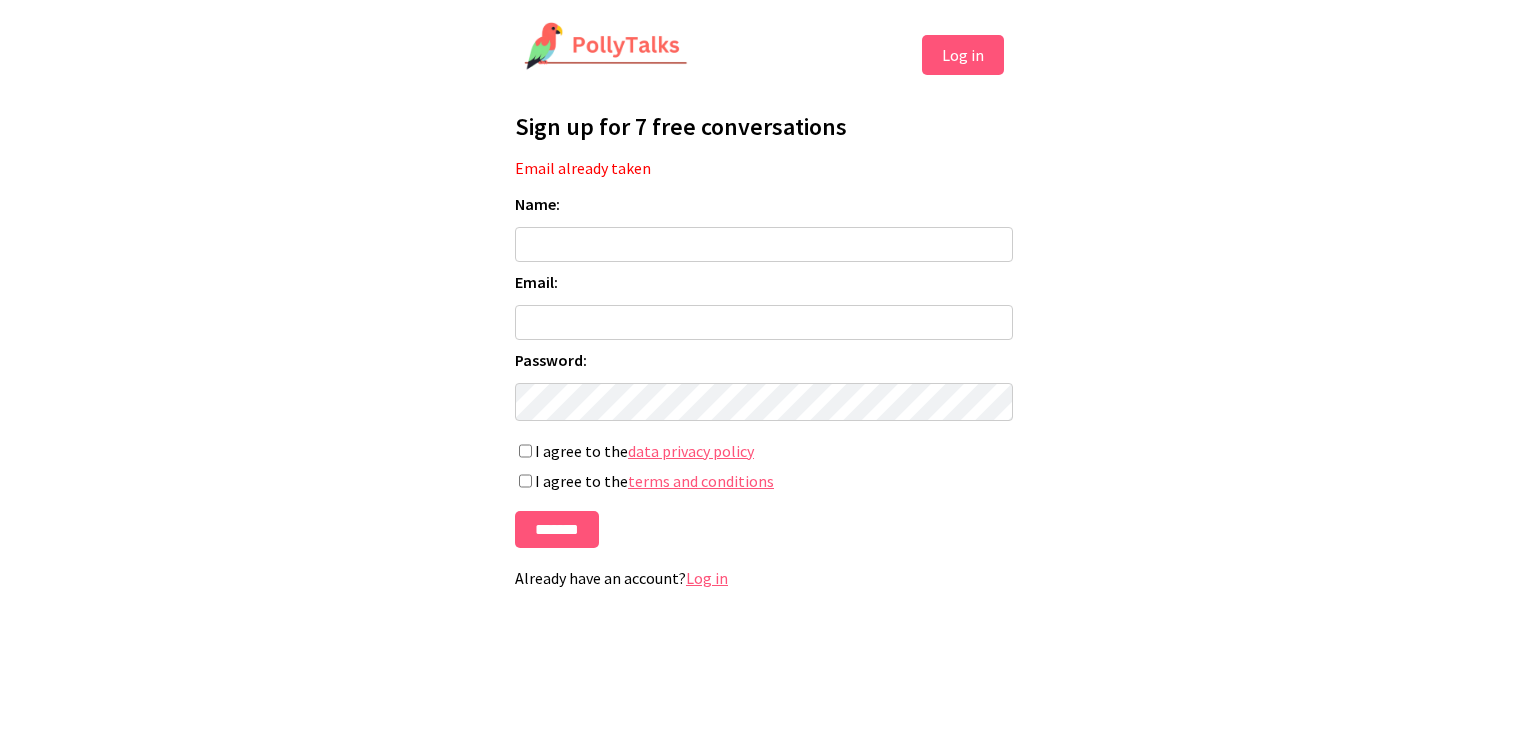 scroll, scrollTop: 0, scrollLeft: 0, axis: both 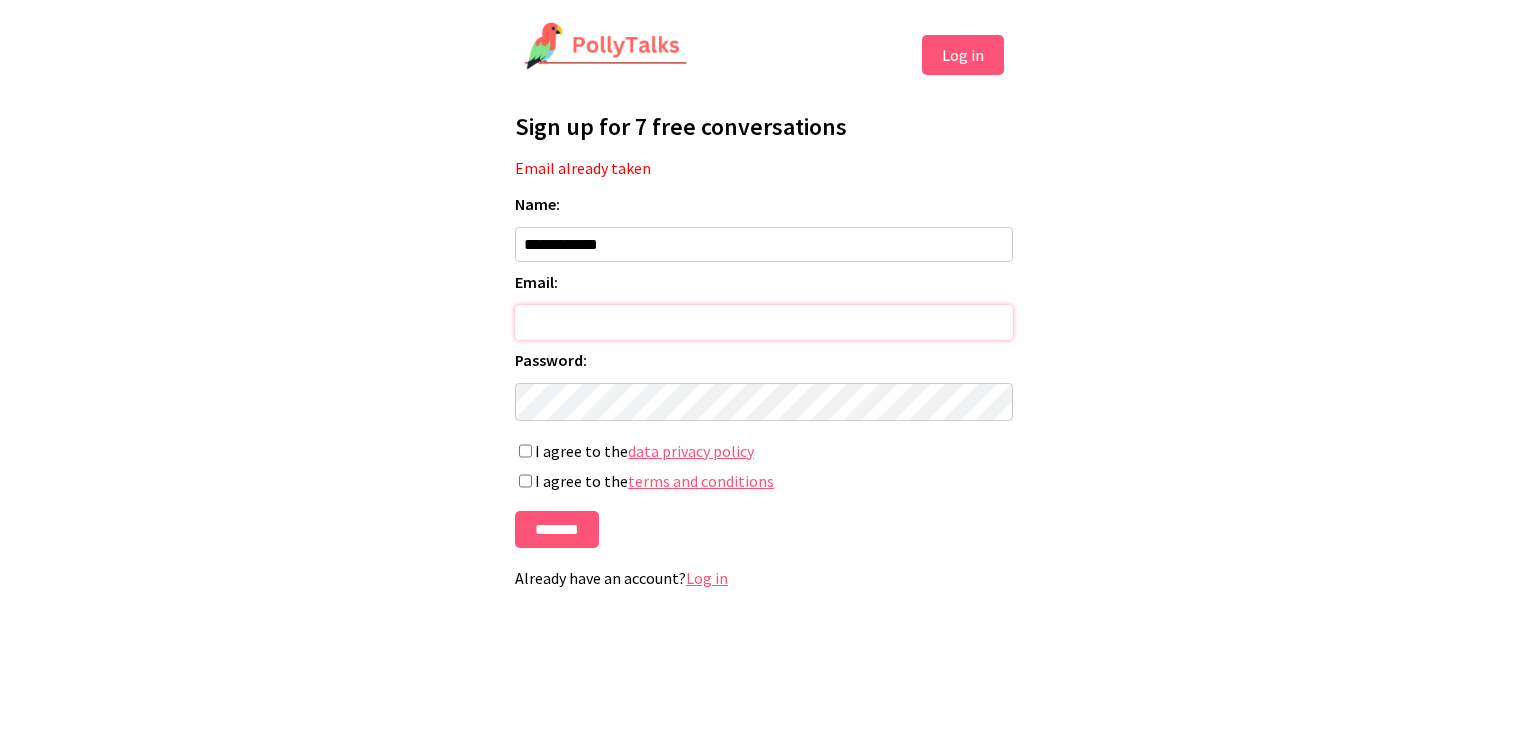 click on "Email:" at bounding box center [764, 322] 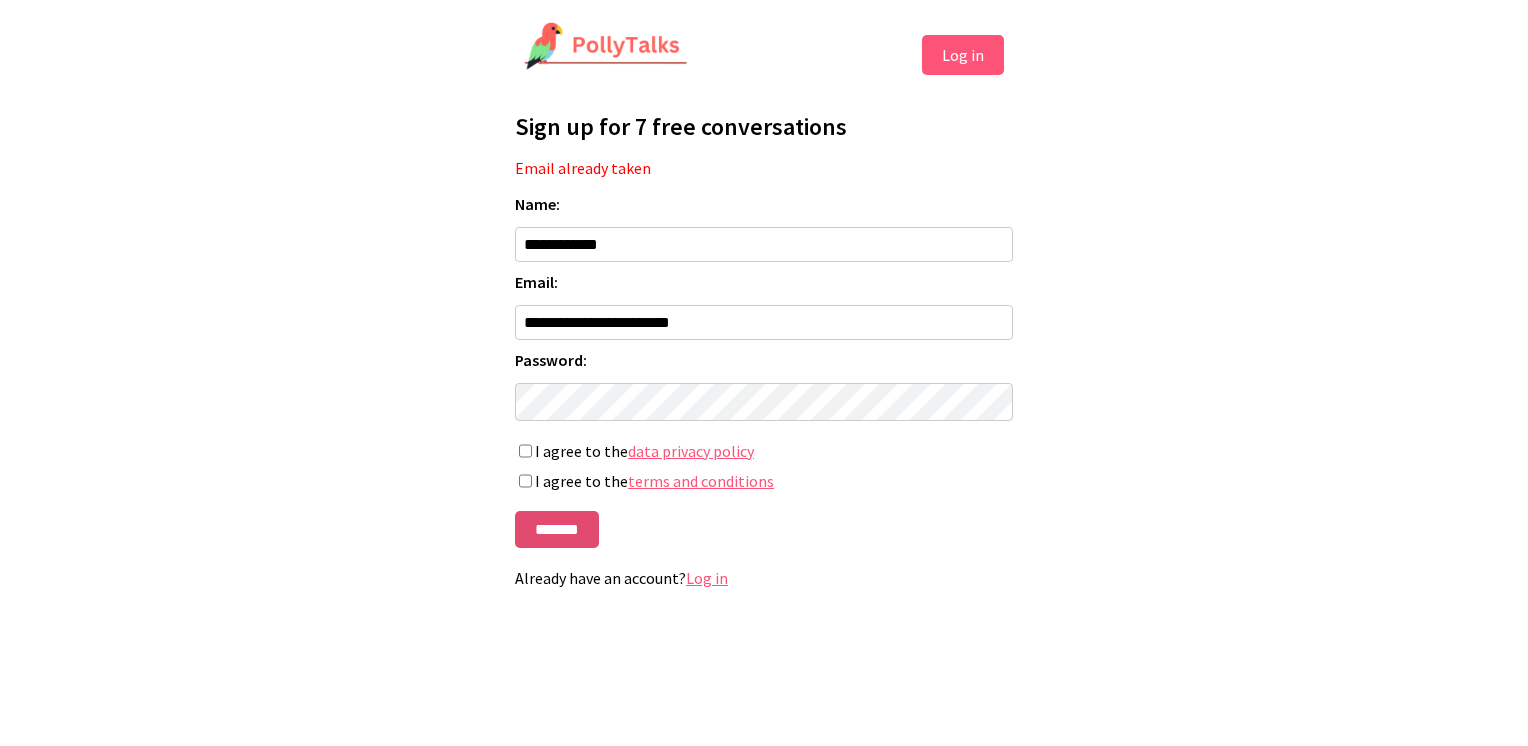 click on "*******" at bounding box center [557, 529] 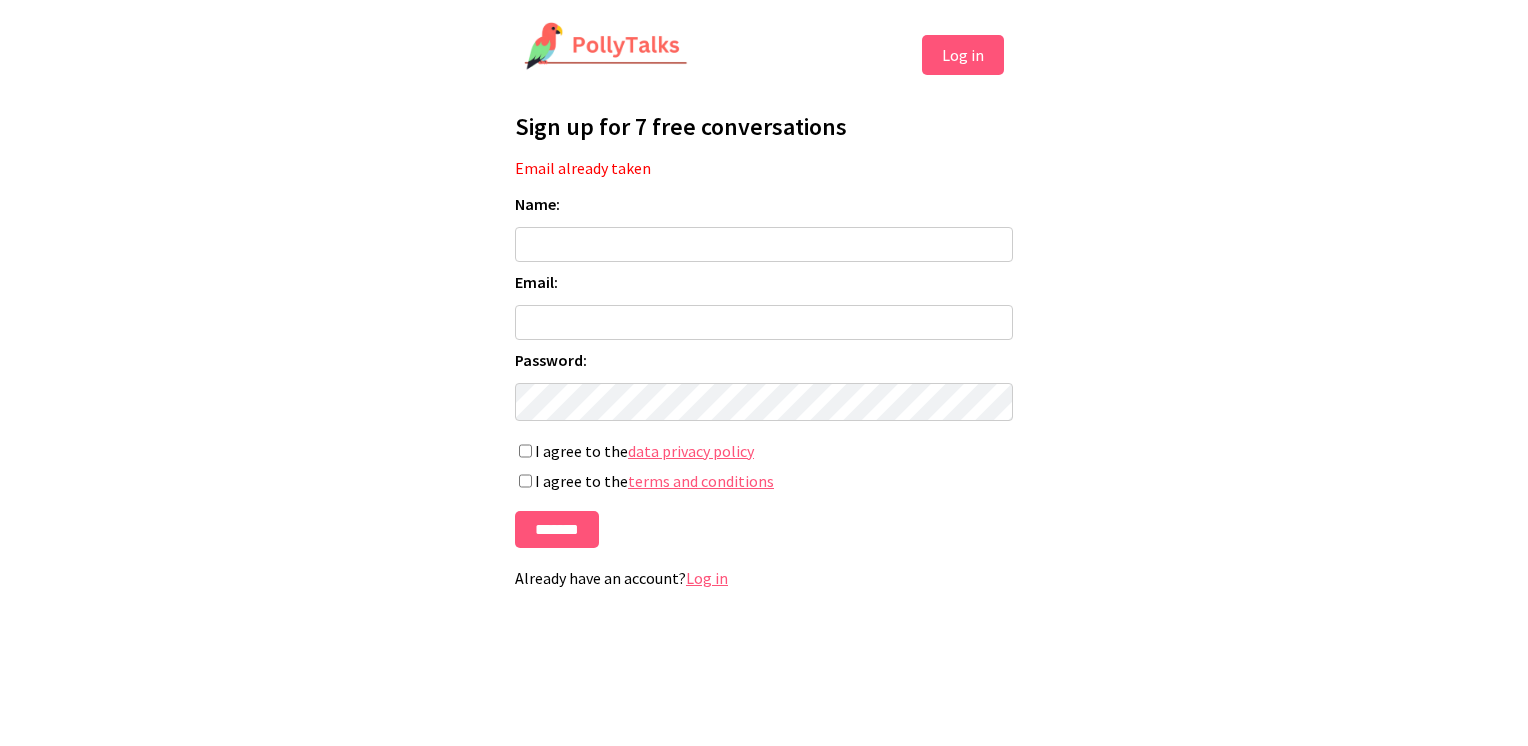 scroll, scrollTop: 0, scrollLeft: 0, axis: both 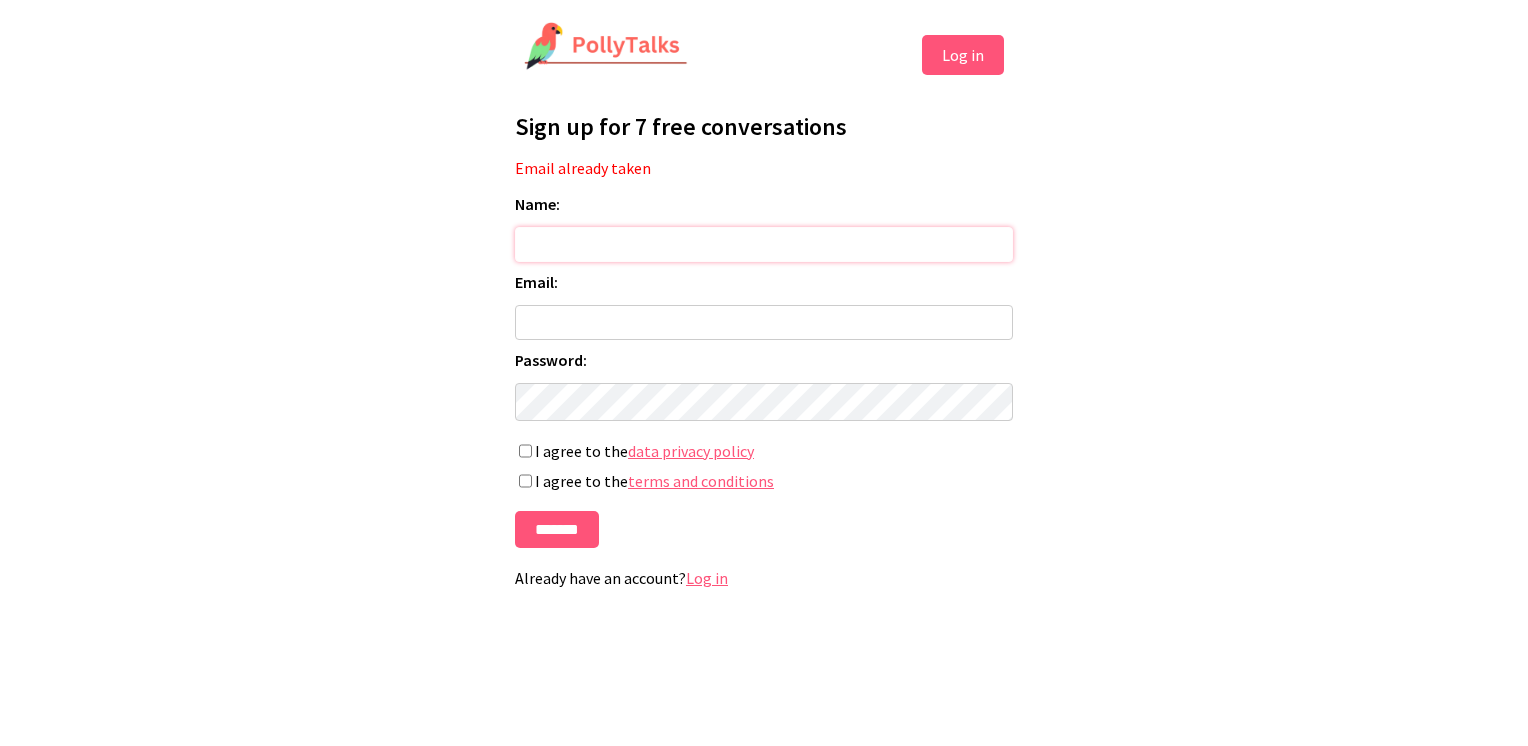 click on "Name:" at bounding box center (764, 244) 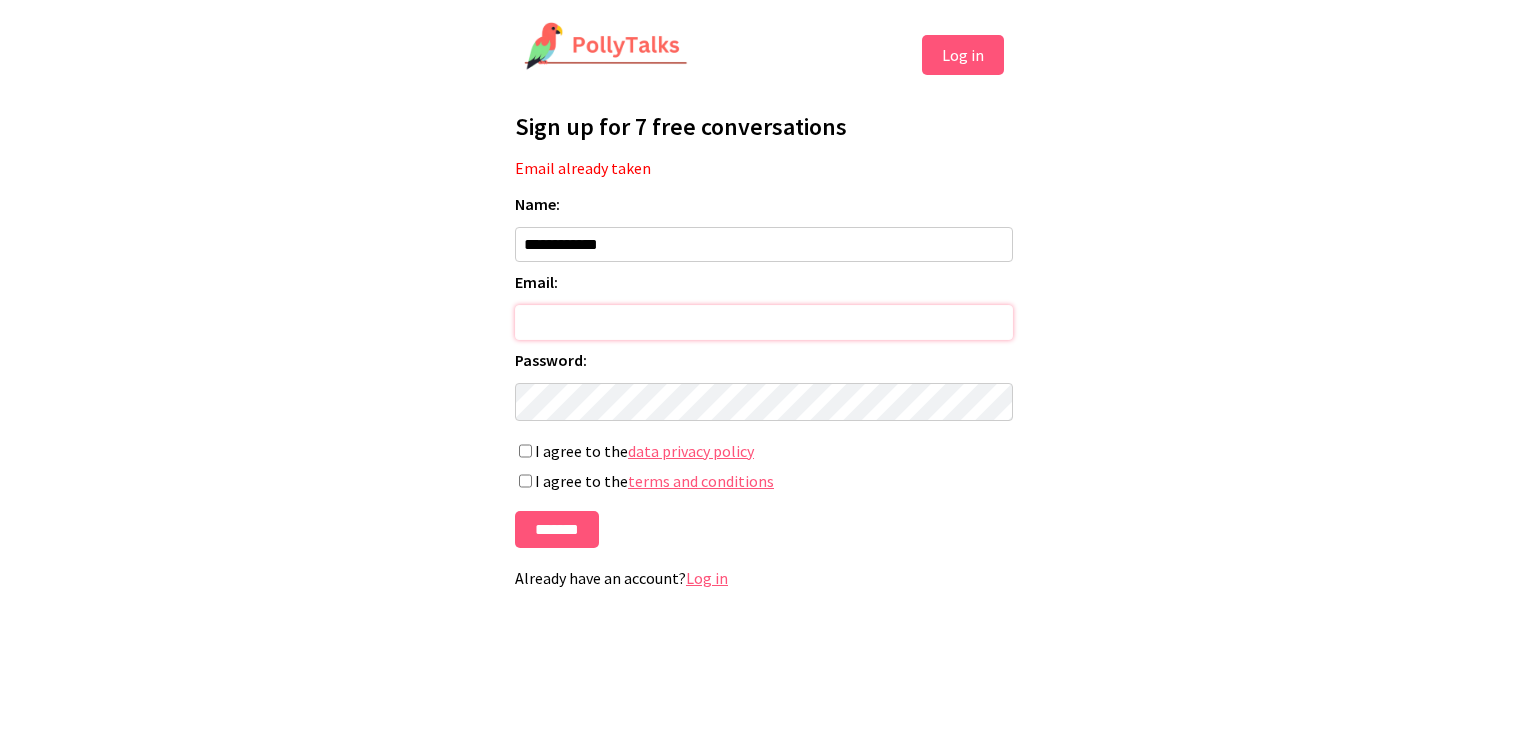 click on "Email:" at bounding box center [764, 322] 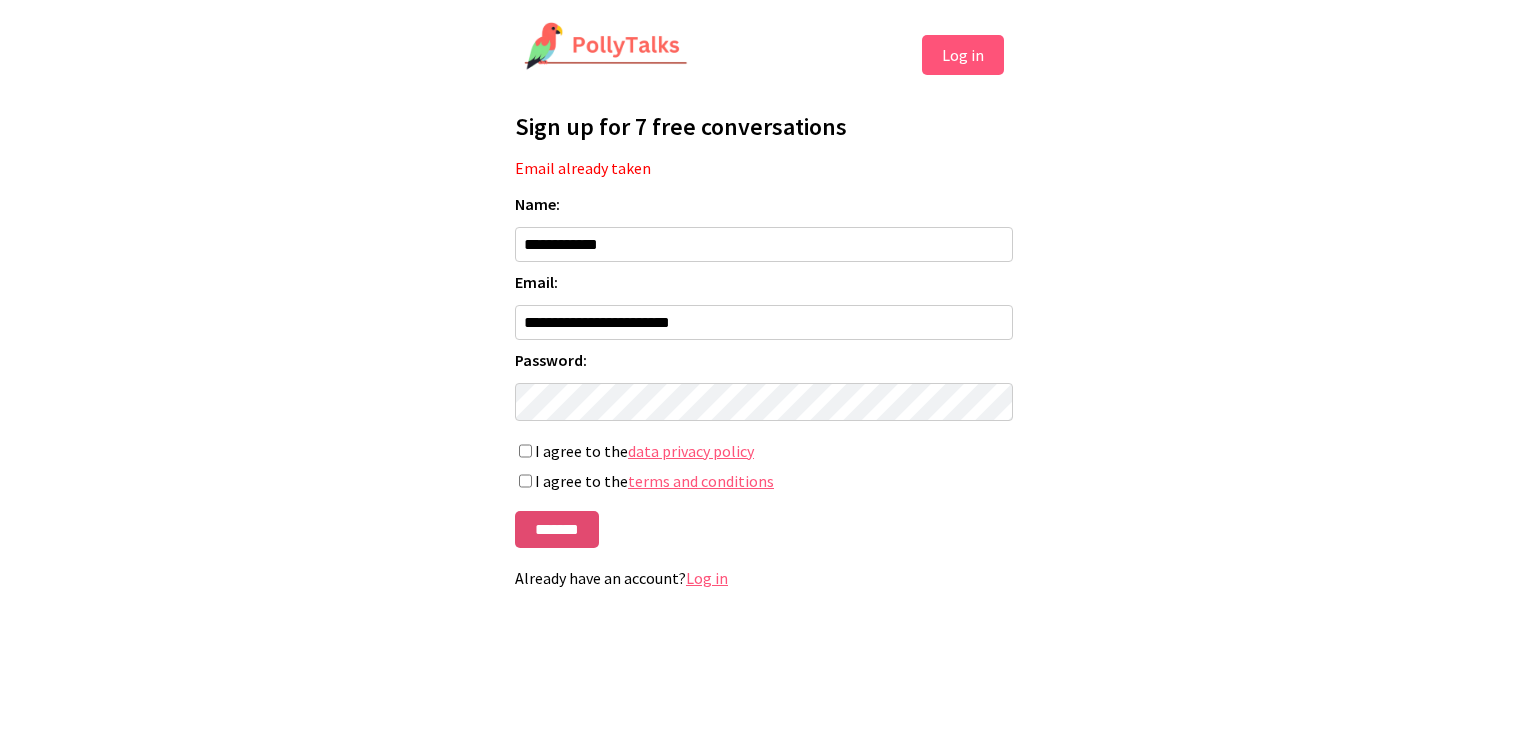 click on "*******" at bounding box center [557, 529] 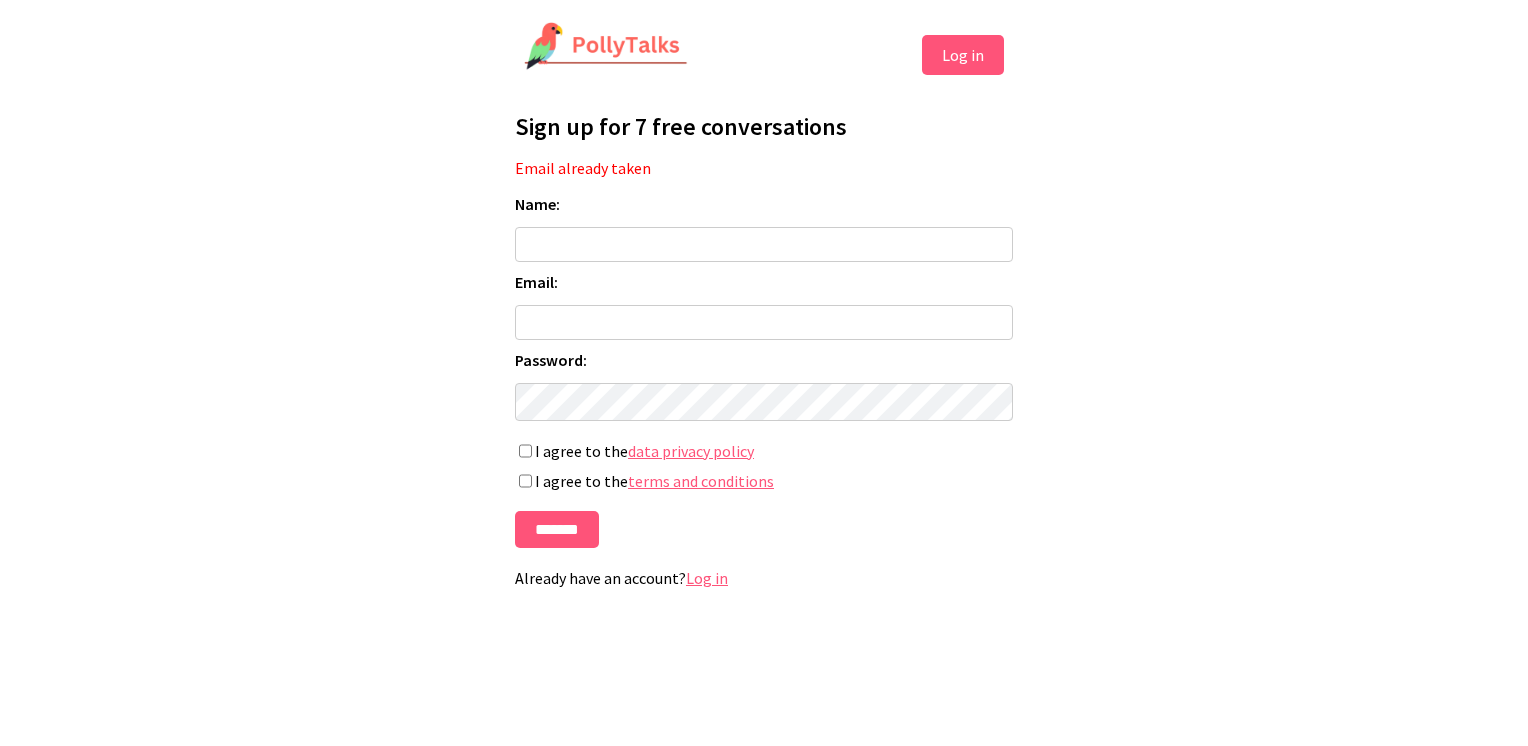 scroll, scrollTop: 0, scrollLeft: 0, axis: both 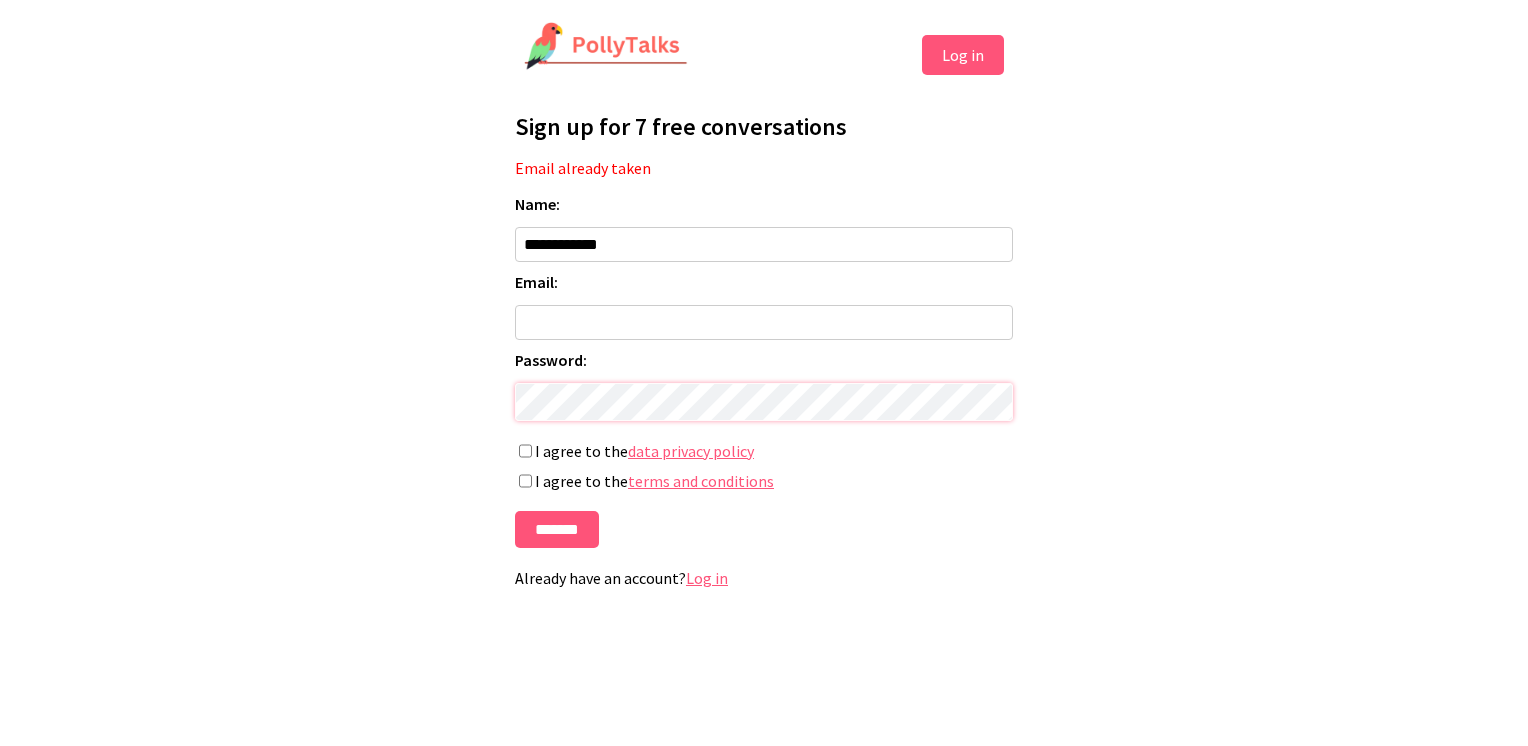 type on "**********" 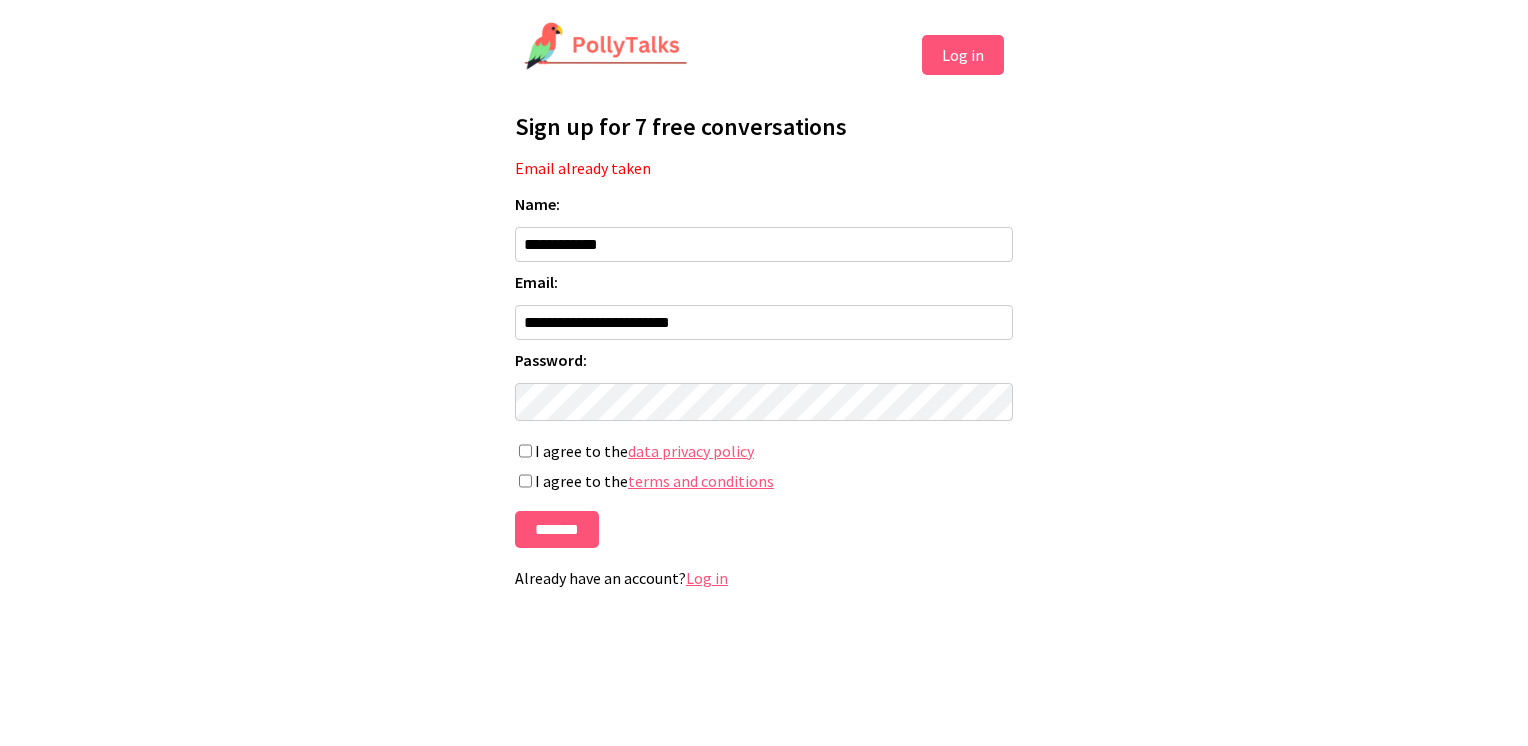 click on "Log in" at bounding box center [707, 578] 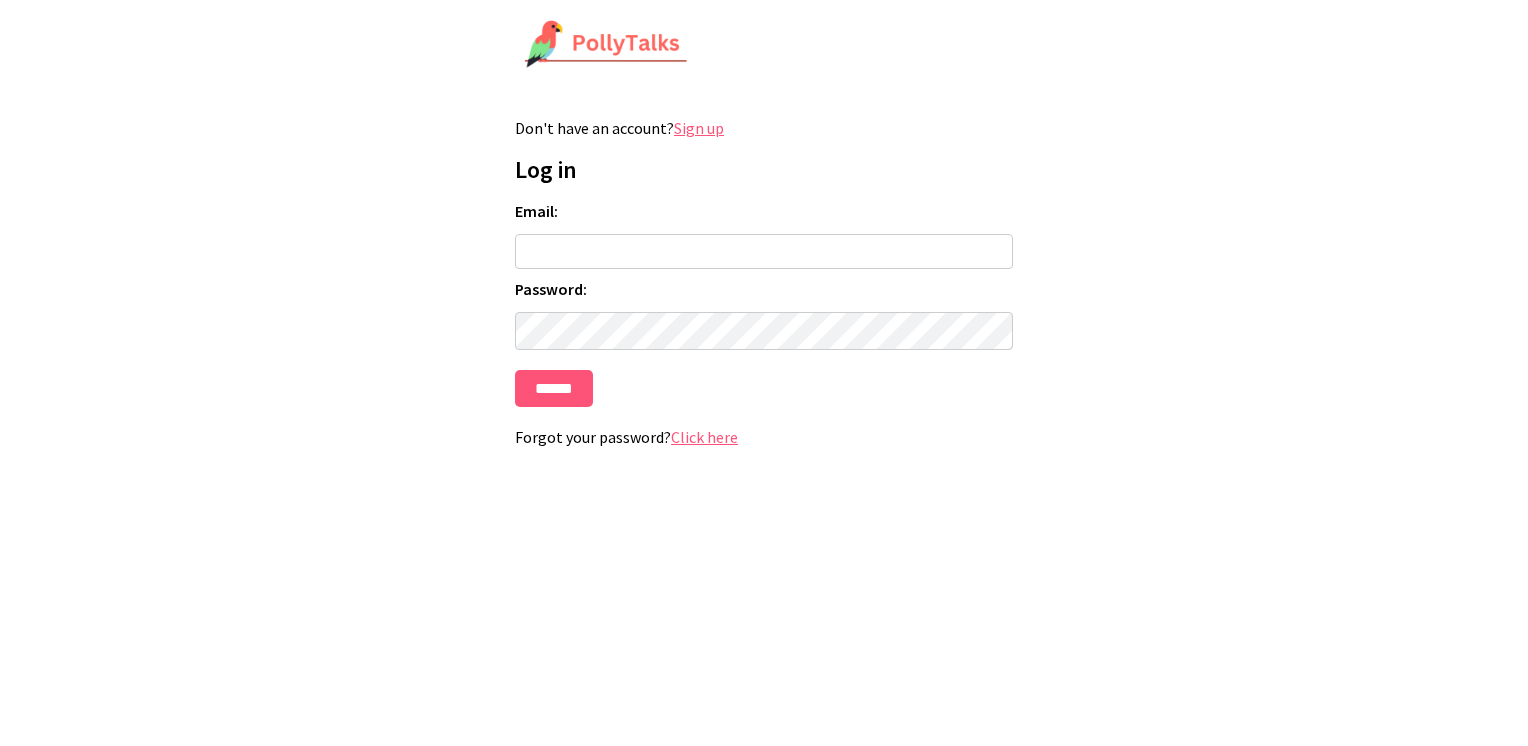 scroll, scrollTop: 0, scrollLeft: 0, axis: both 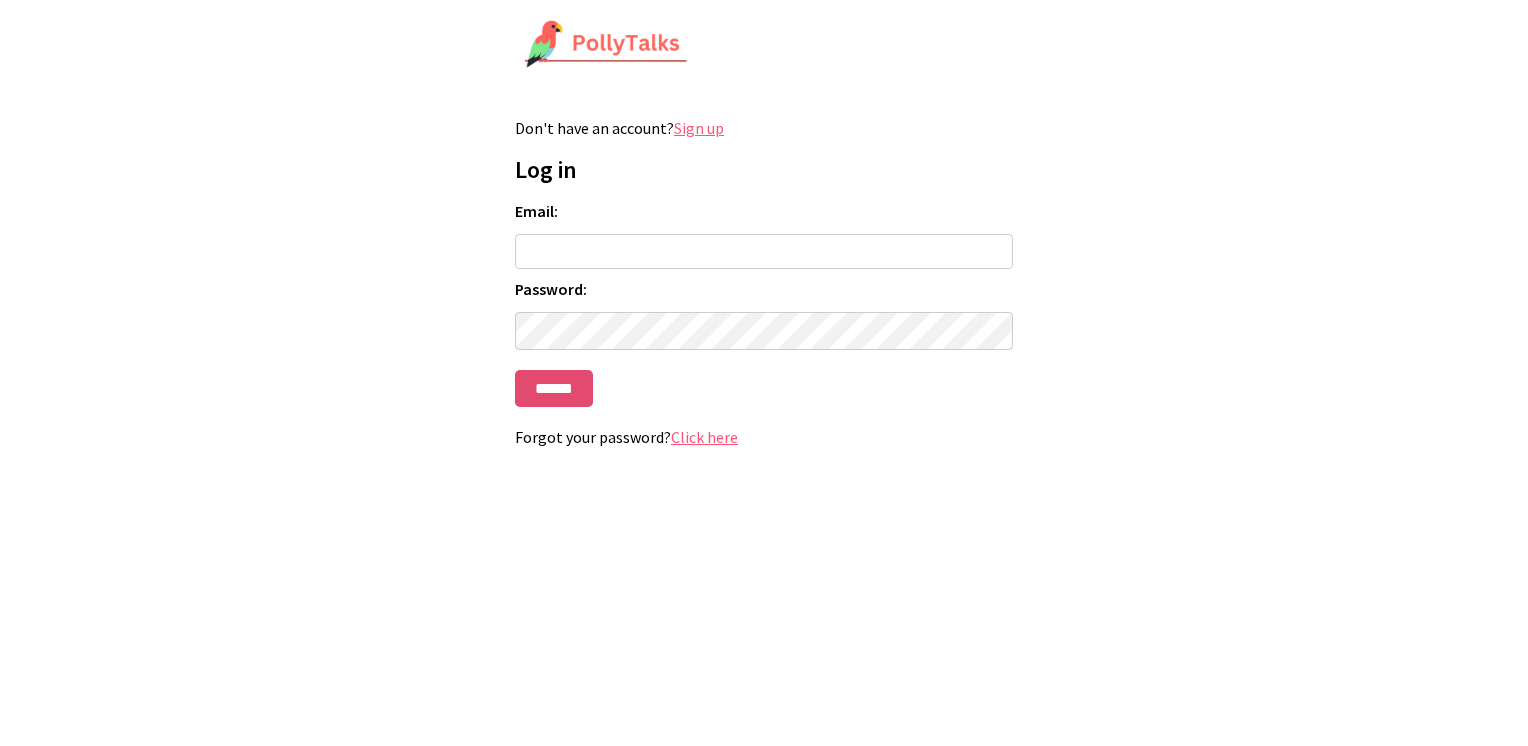 type on "**********" 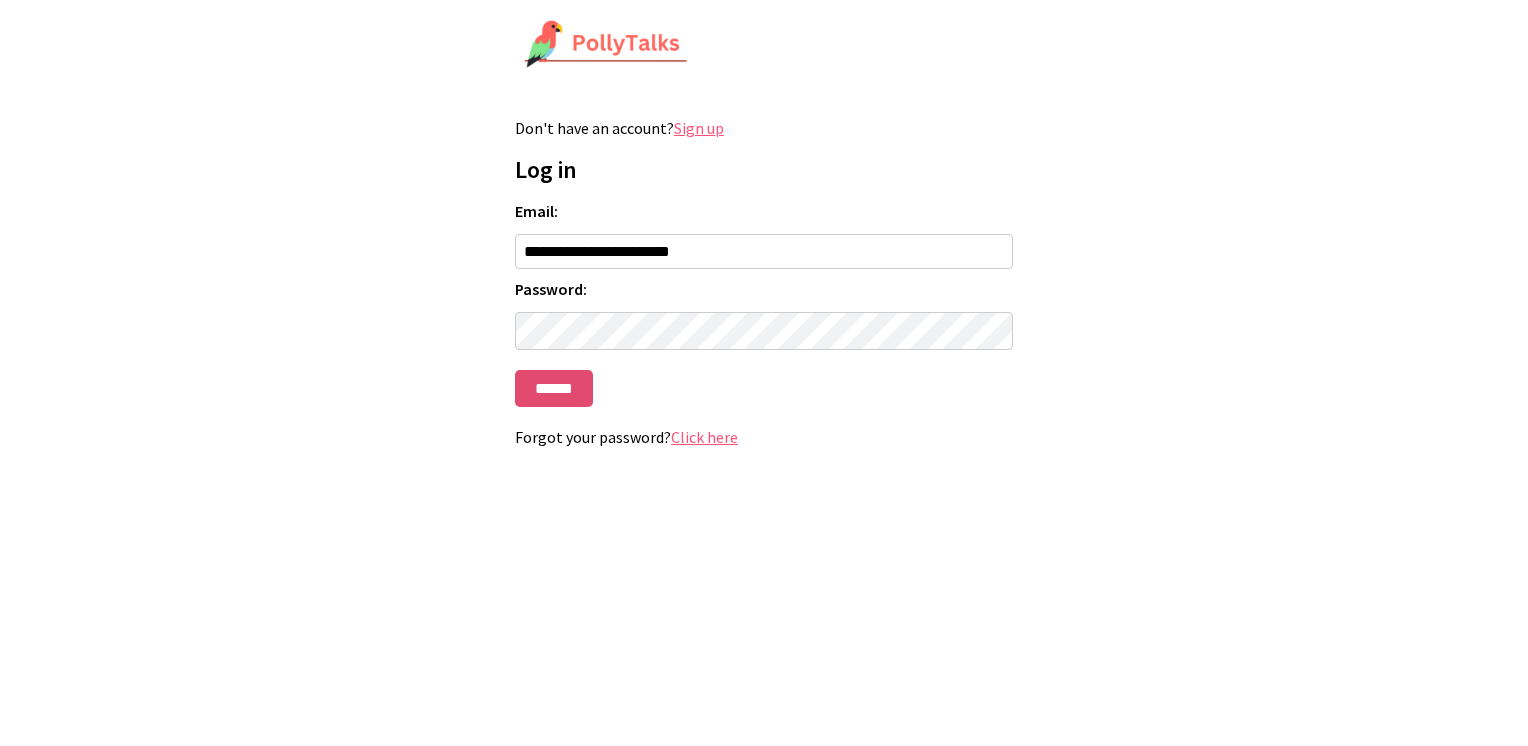 click on "******" at bounding box center [554, 388] 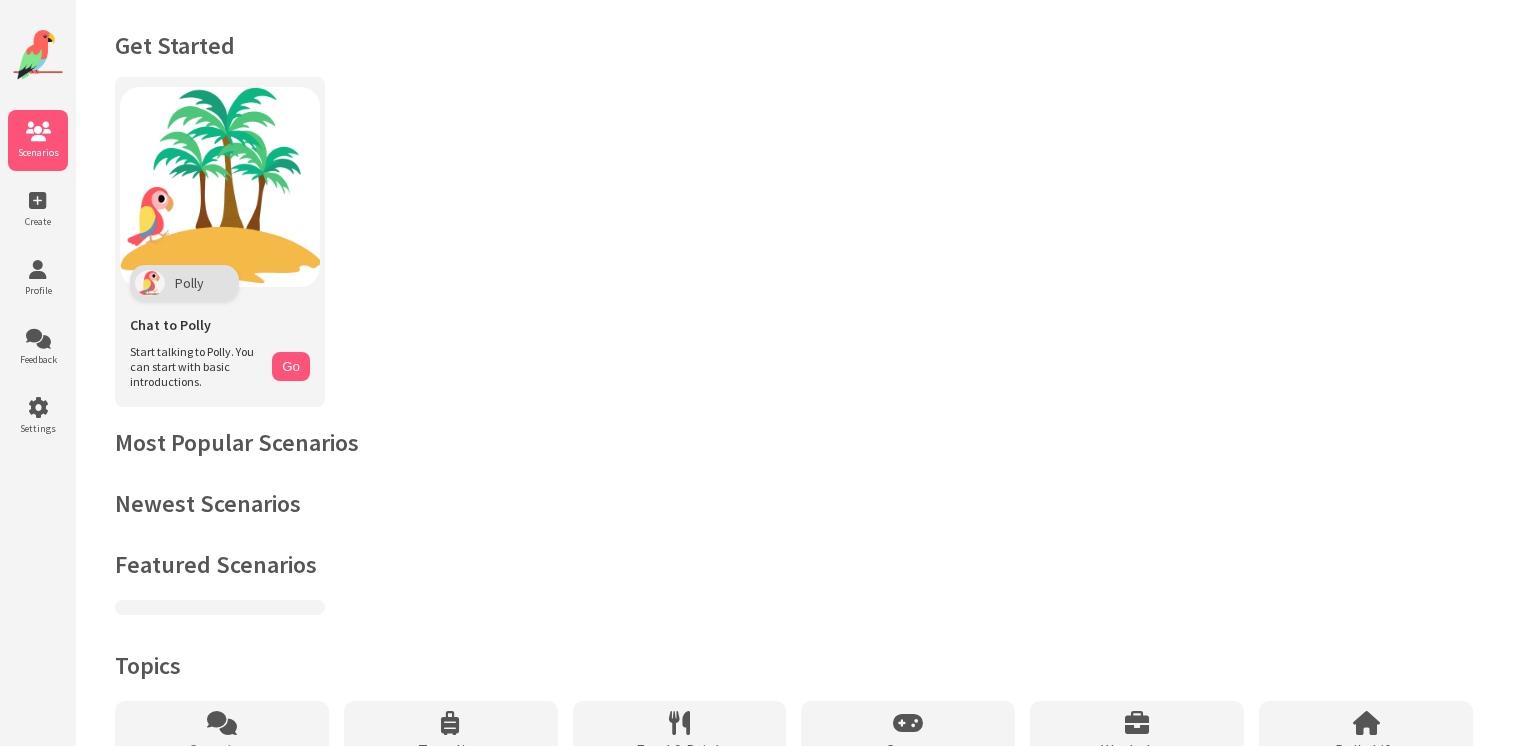 scroll, scrollTop: 0, scrollLeft: 0, axis: both 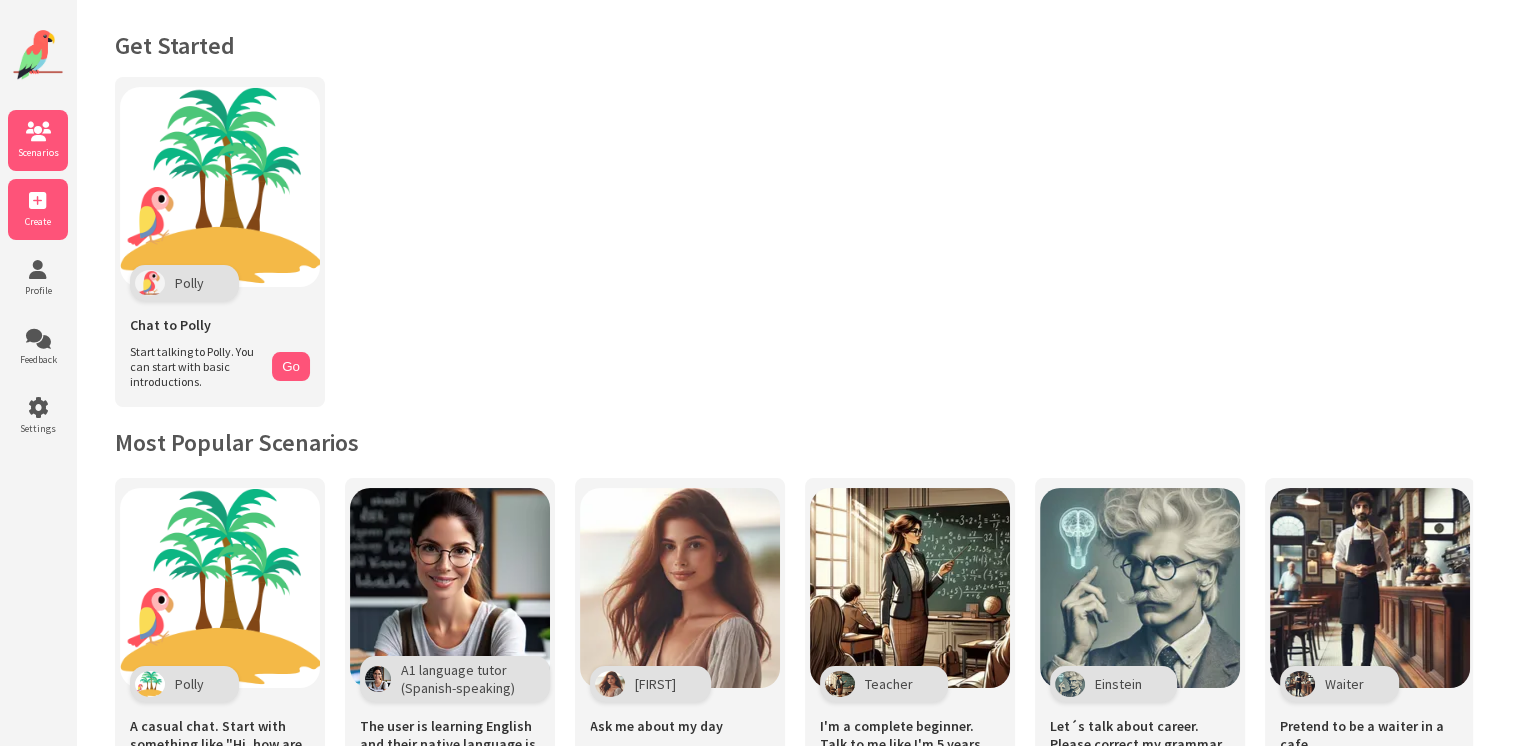 click on "Create" at bounding box center [38, 209] 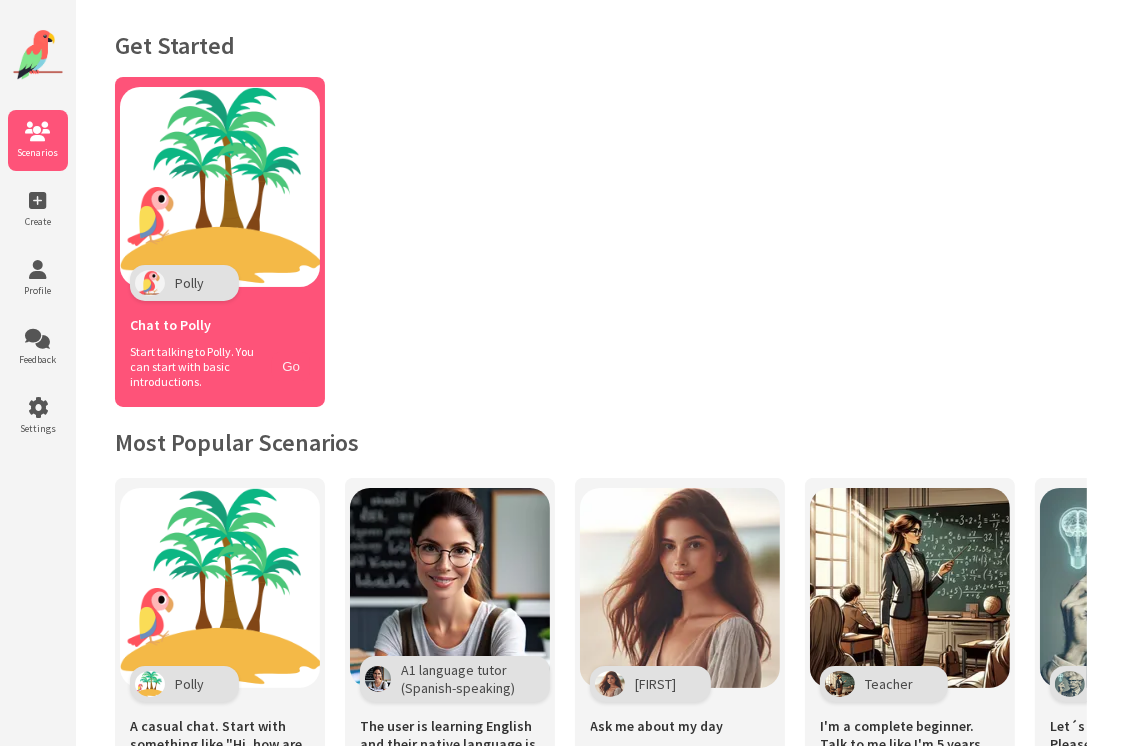 click on "Go" at bounding box center [291, 366] 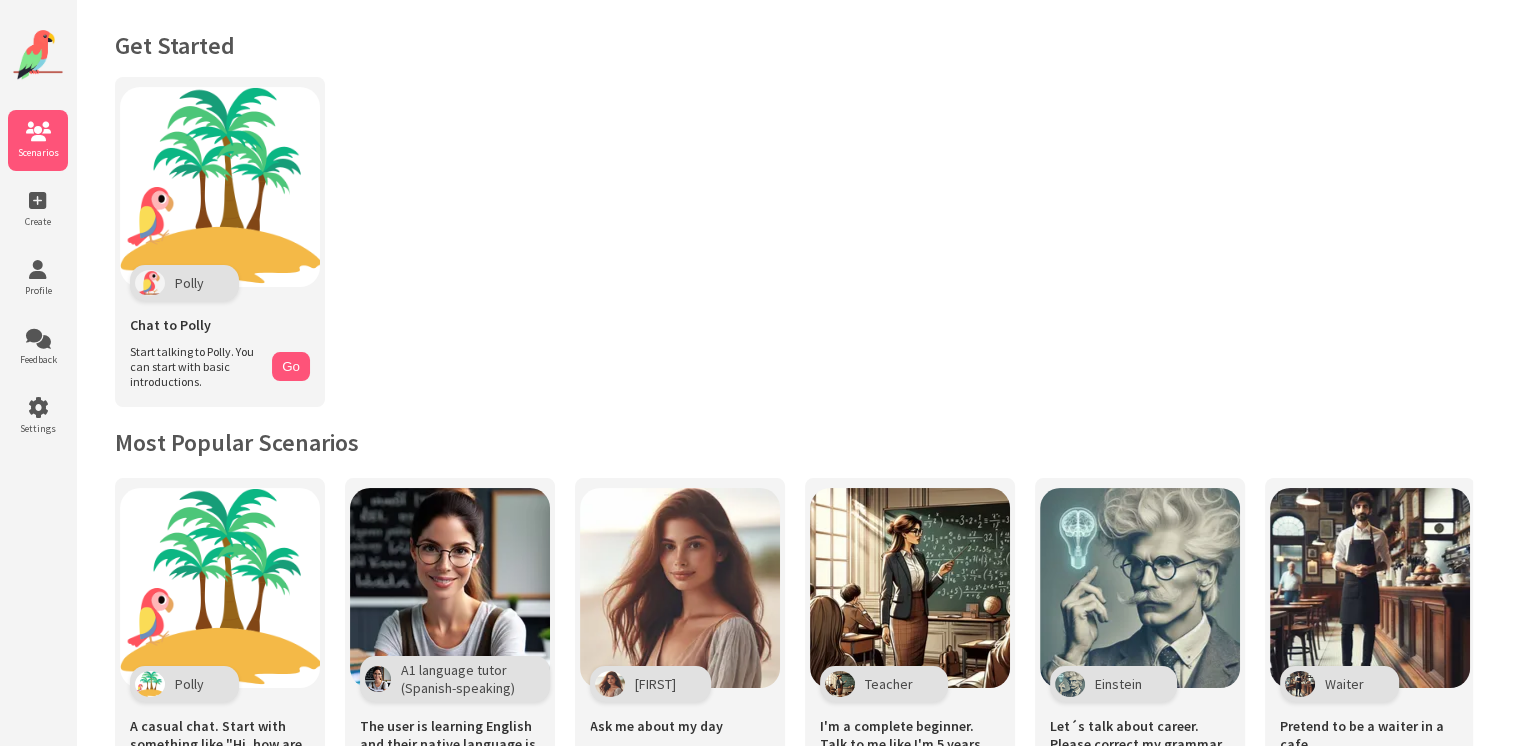 click on "Get Started" at bounding box center (794, 45) 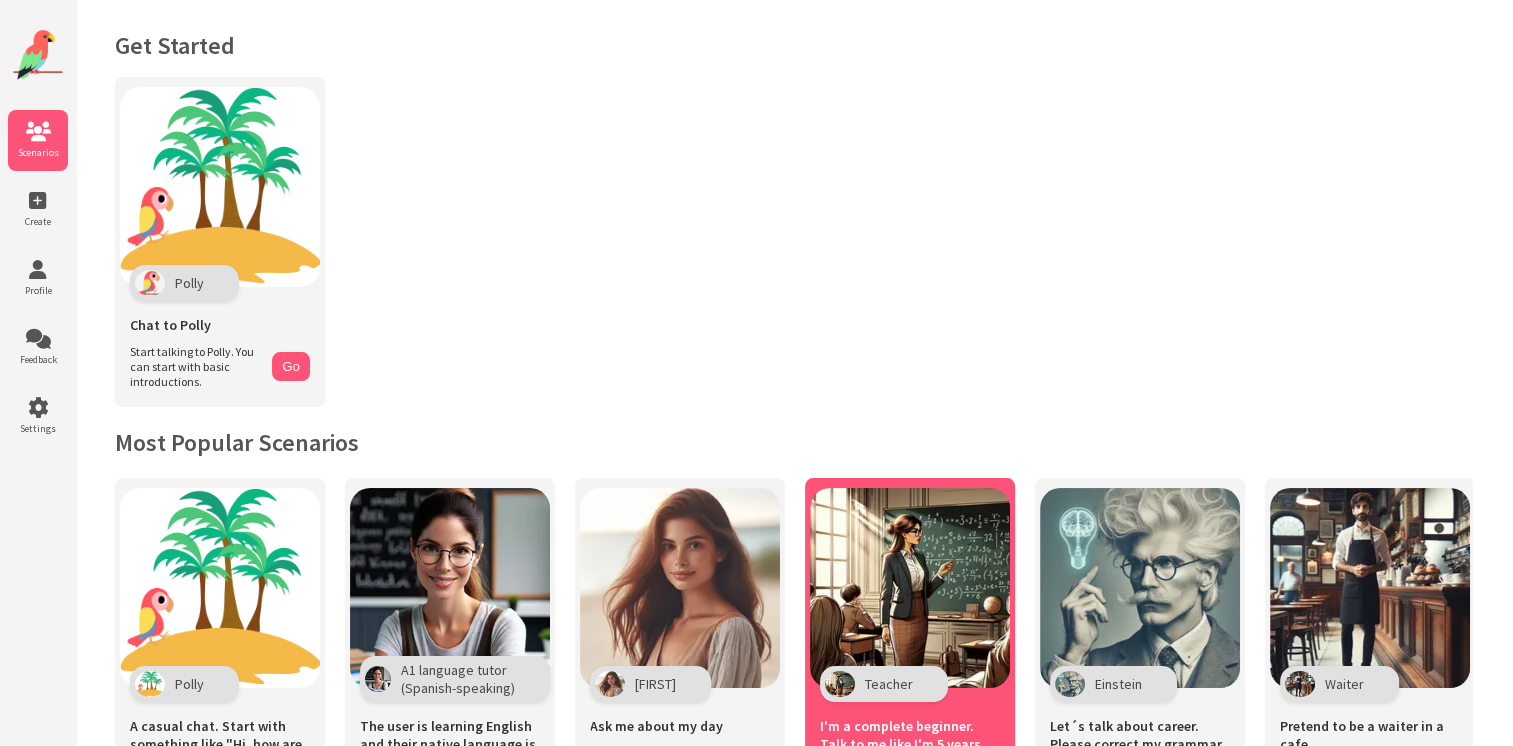 click on "Teacher" at bounding box center [884, 684] 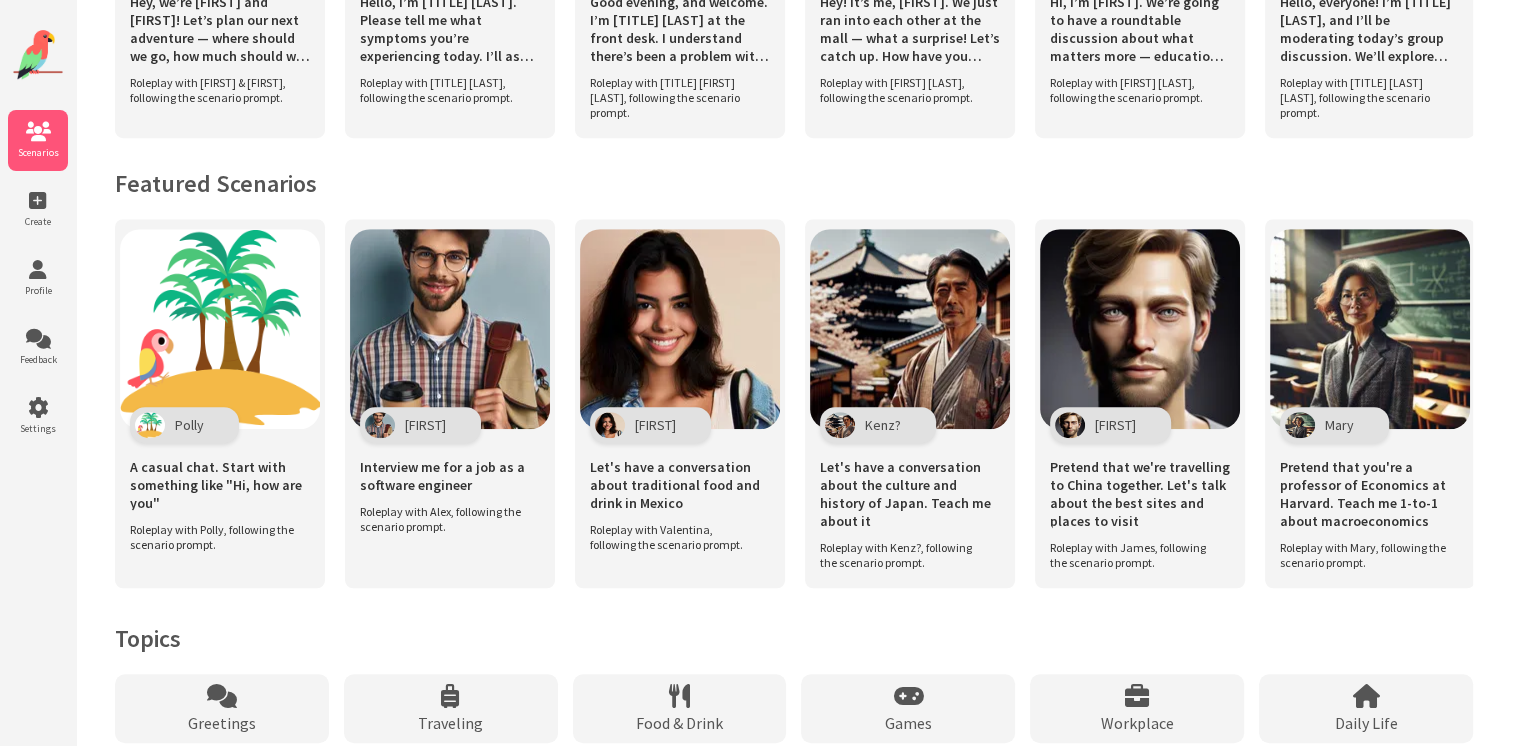 scroll, scrollTop: 1188, scrollLeft: 0, axis: vertical 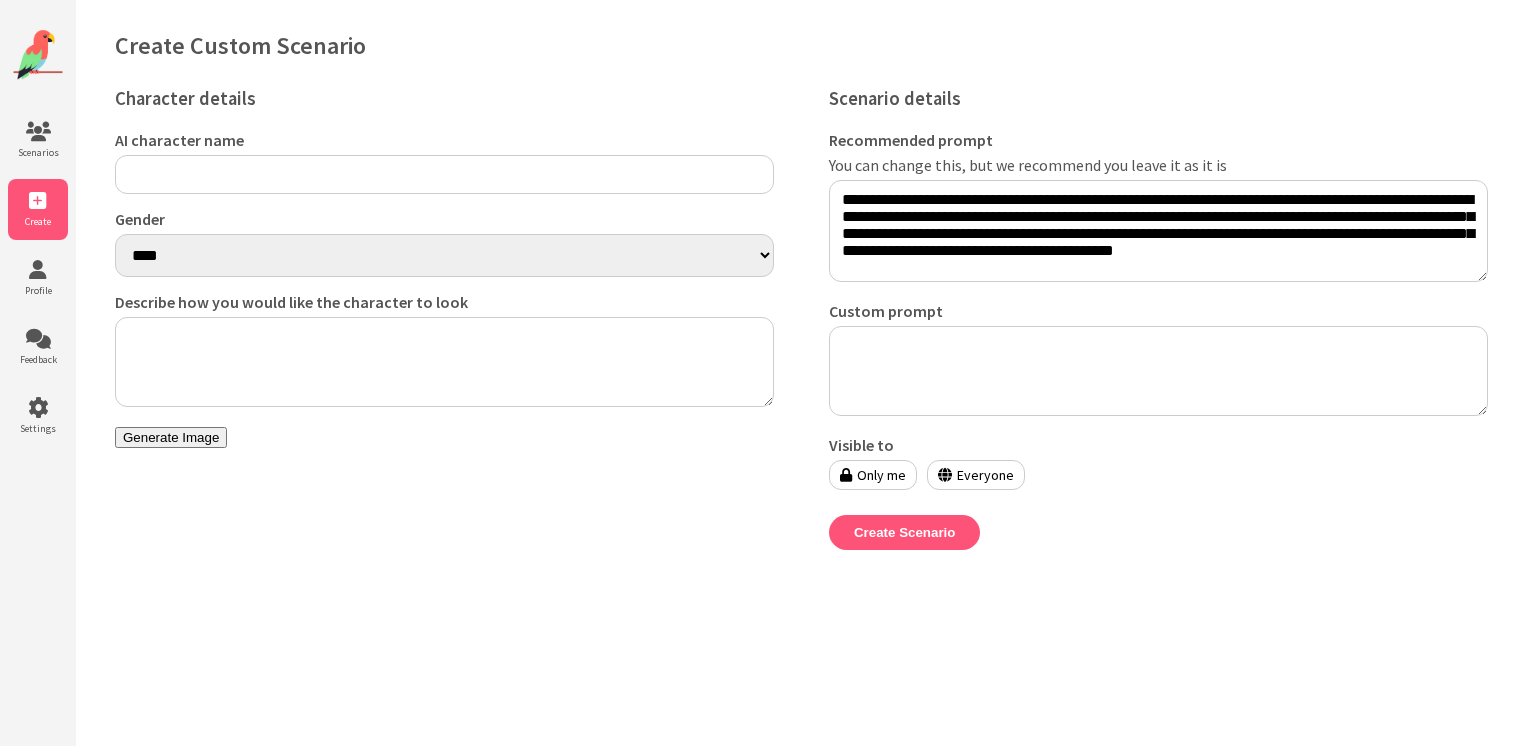click on "AI character name" at bounding box center [444, 174] 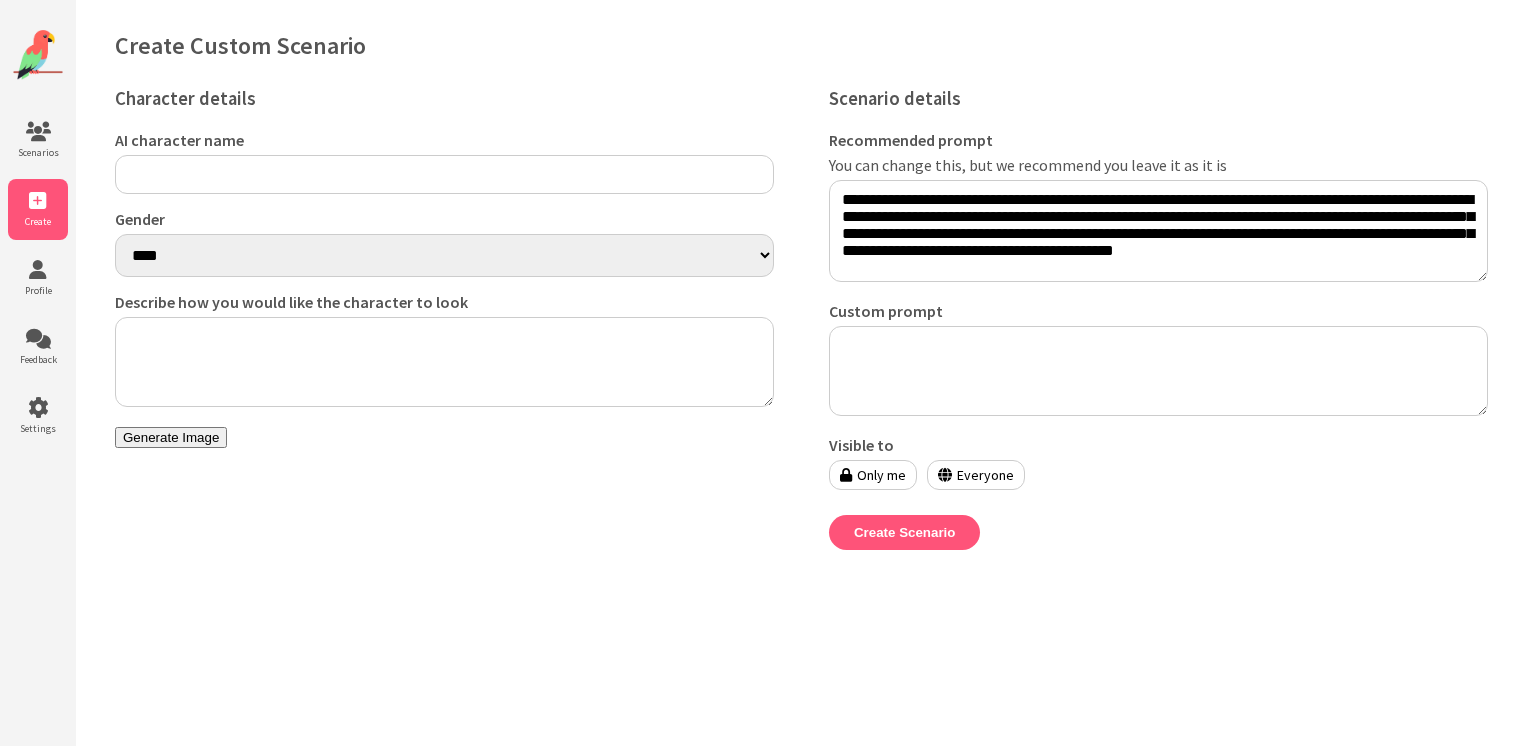 click on "****
******" at bounding box center [444, 255] 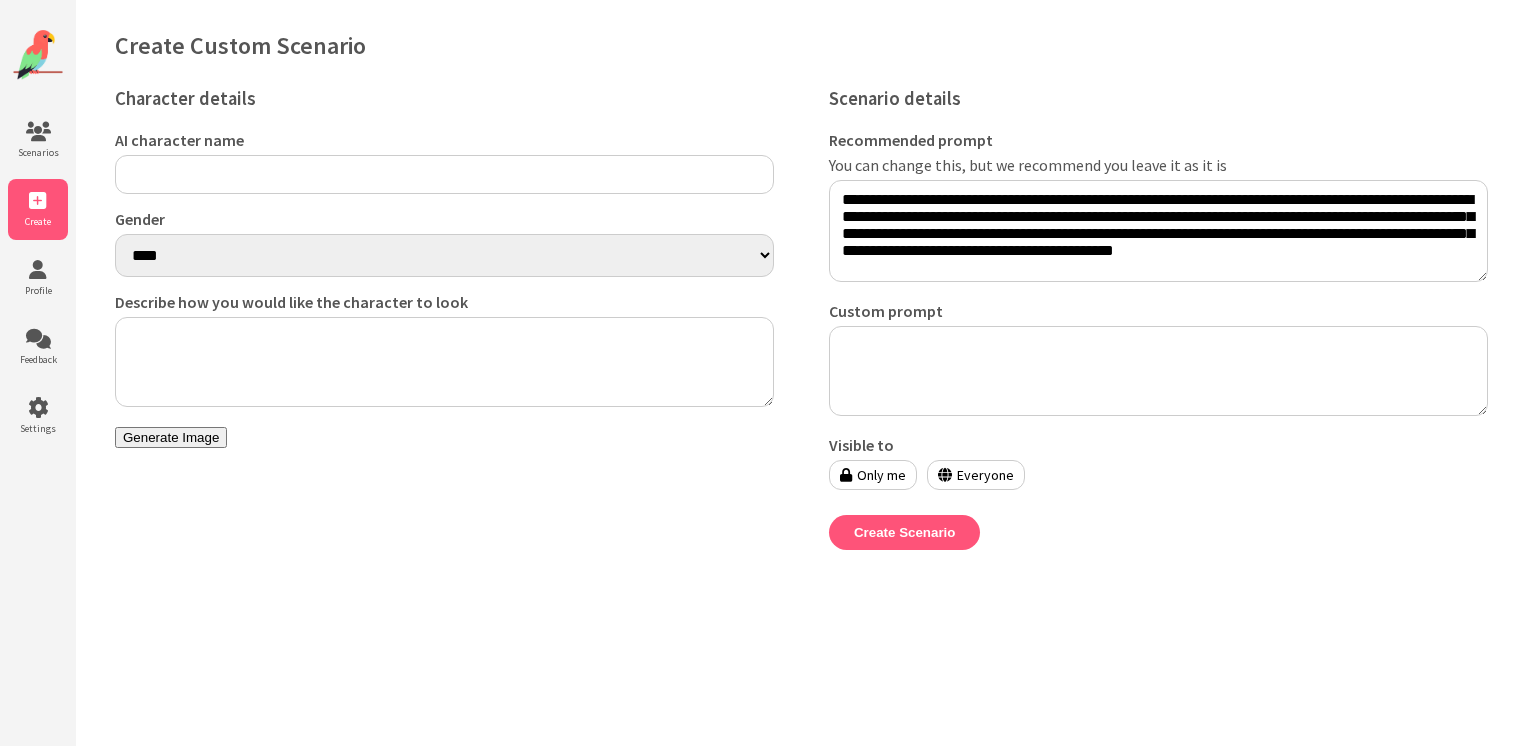 click on "****
******" at bounding box center (444, 255) 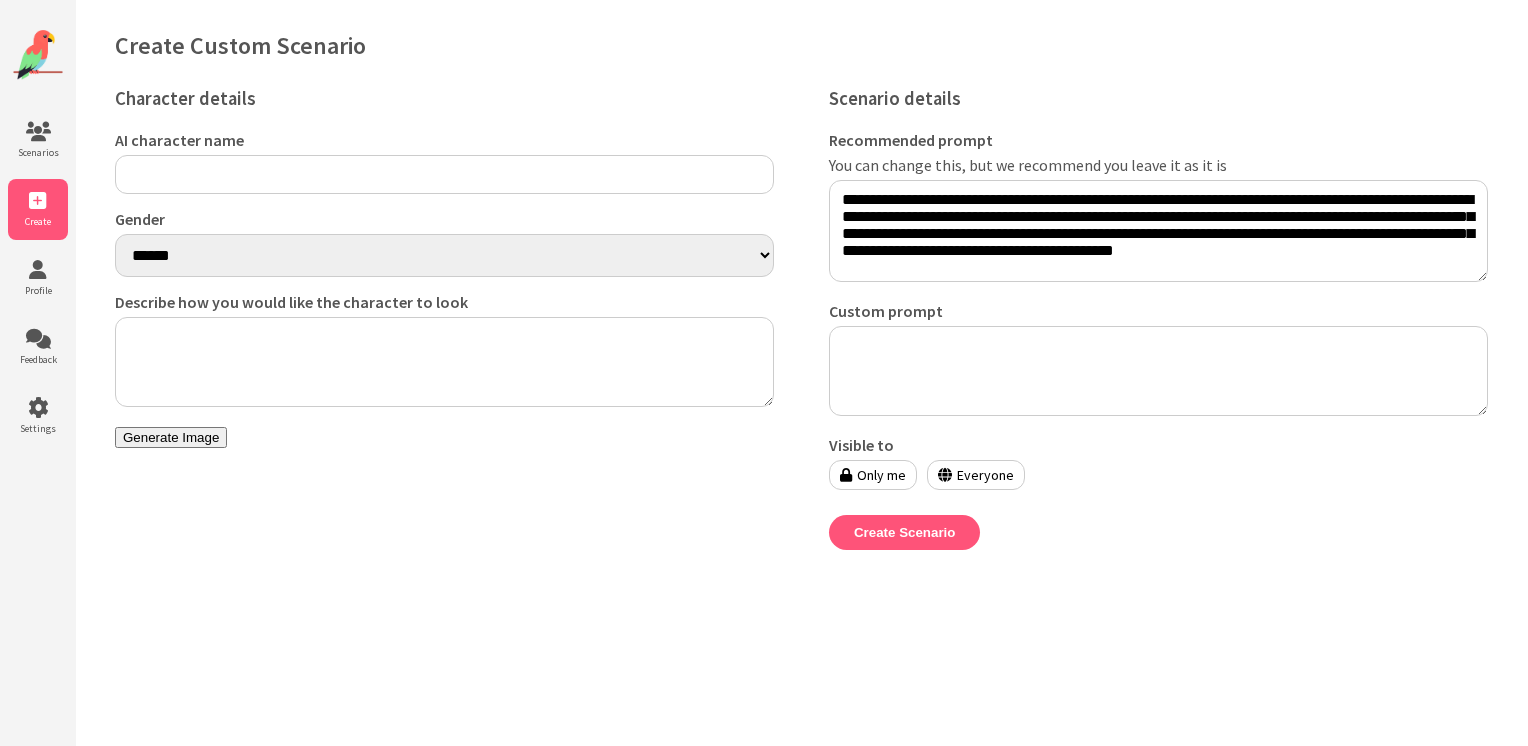 click on "AI character name" at bounding box center [444, 174] 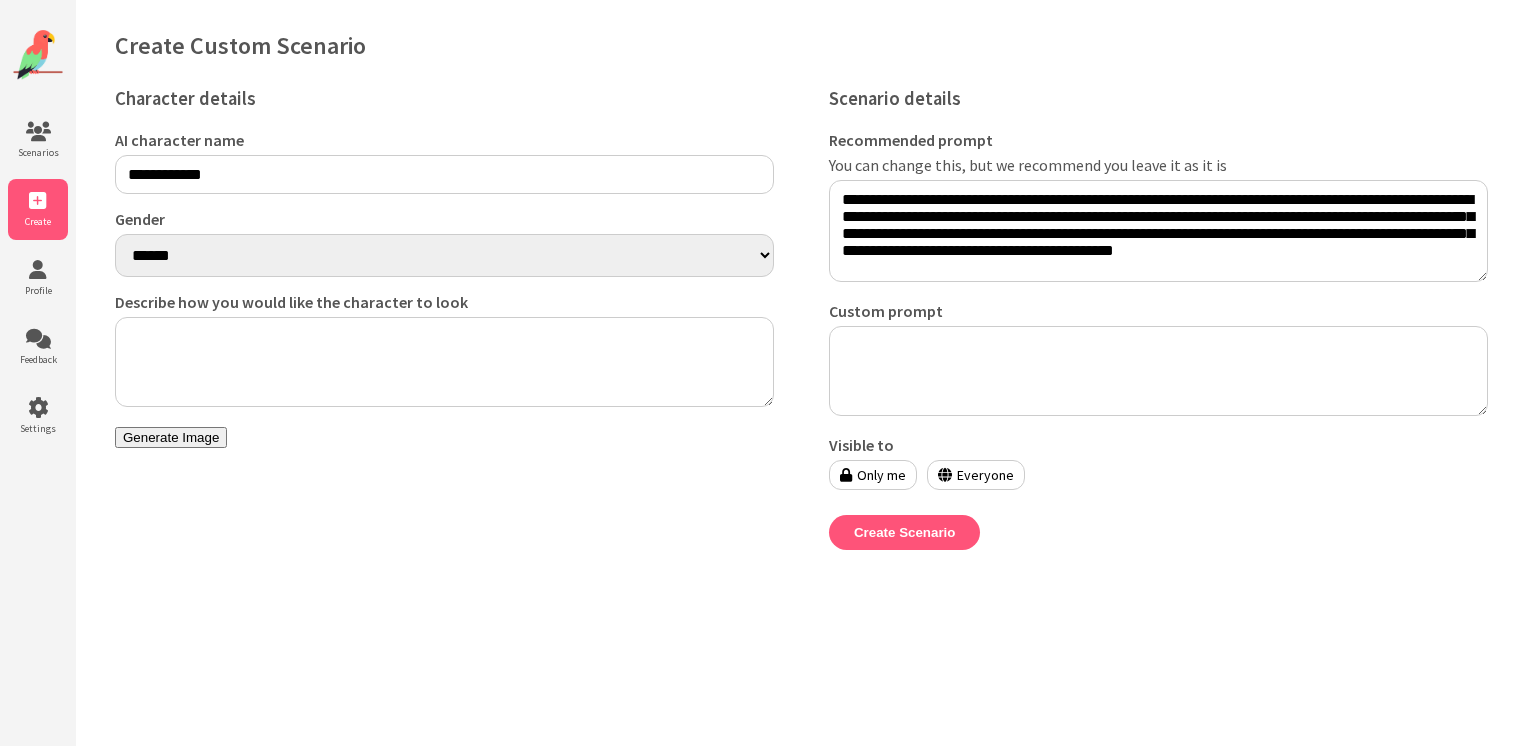 type on "**********" 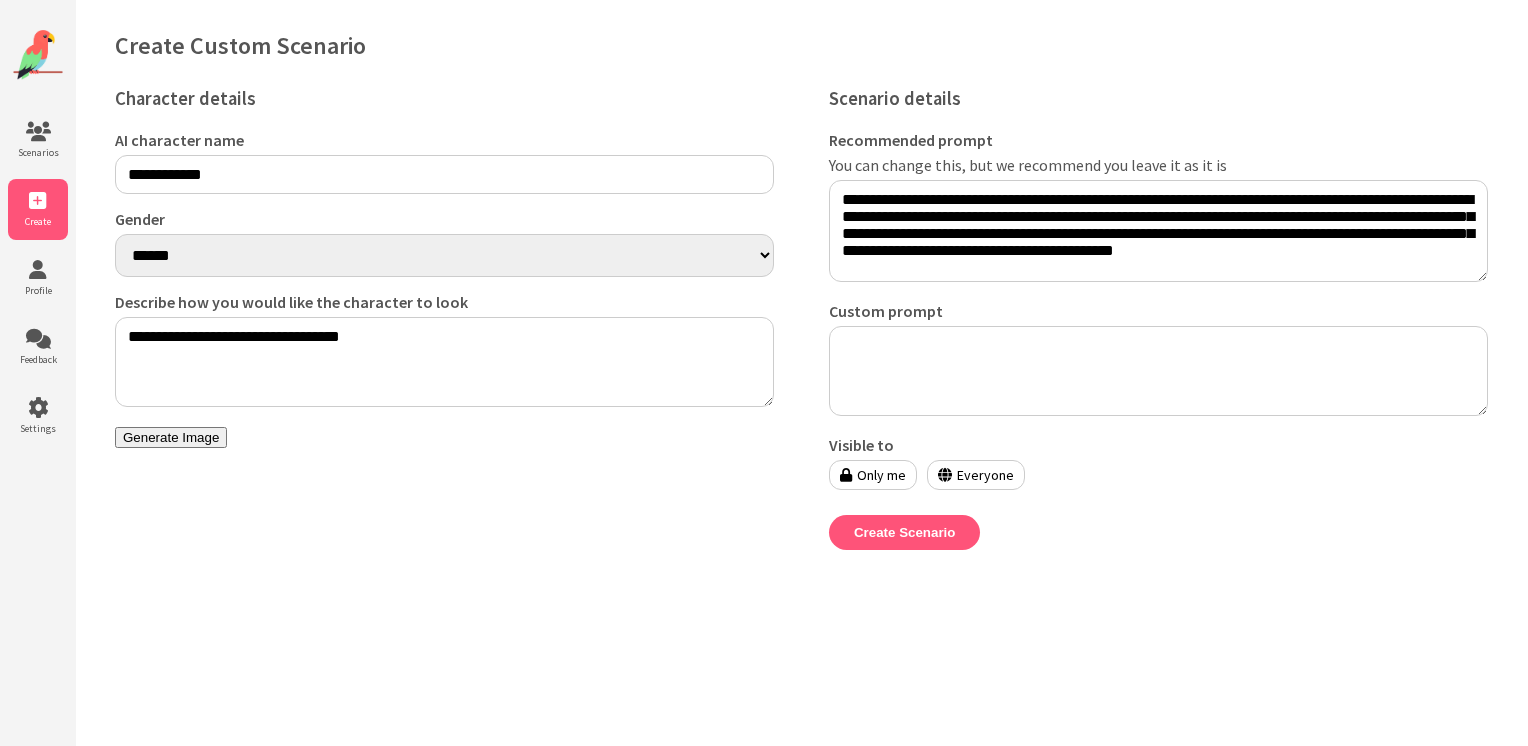 type on "**********" 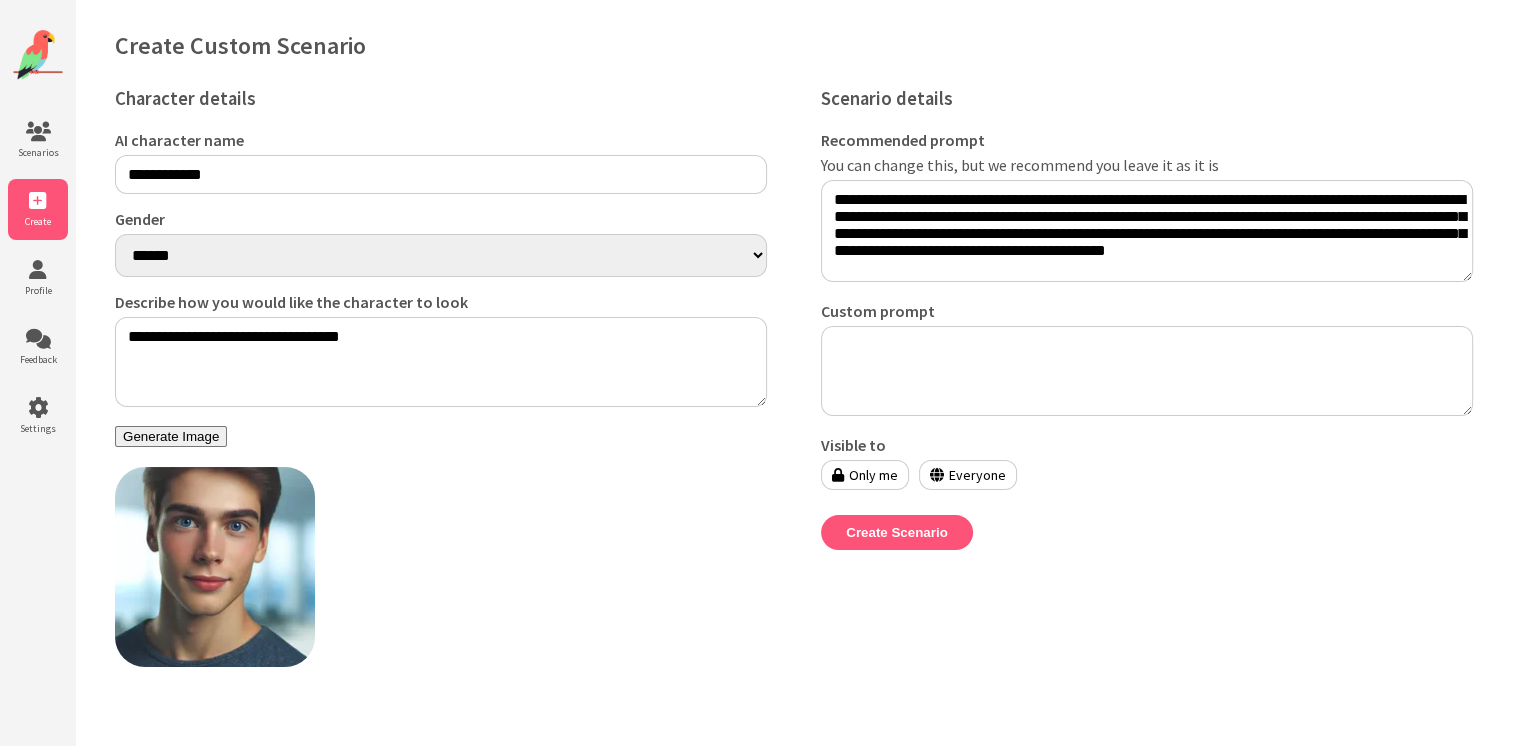 click at bounding box center [215, 567] 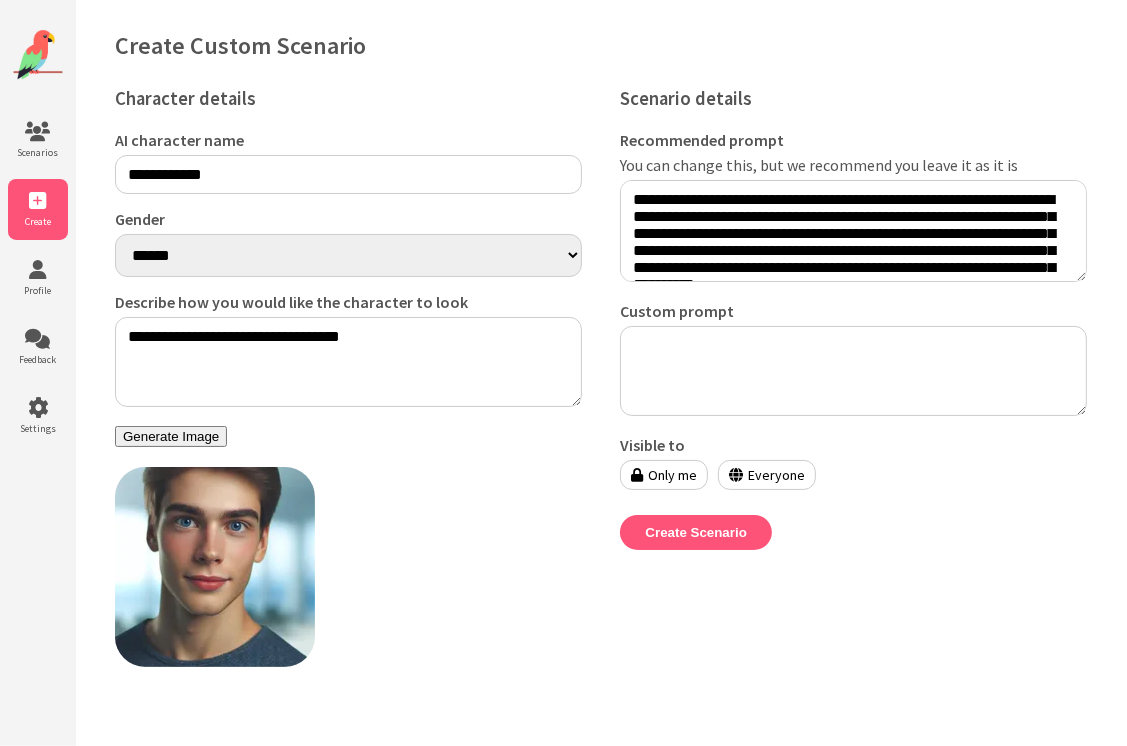 click on "**********" at bounding box center [348, 174] 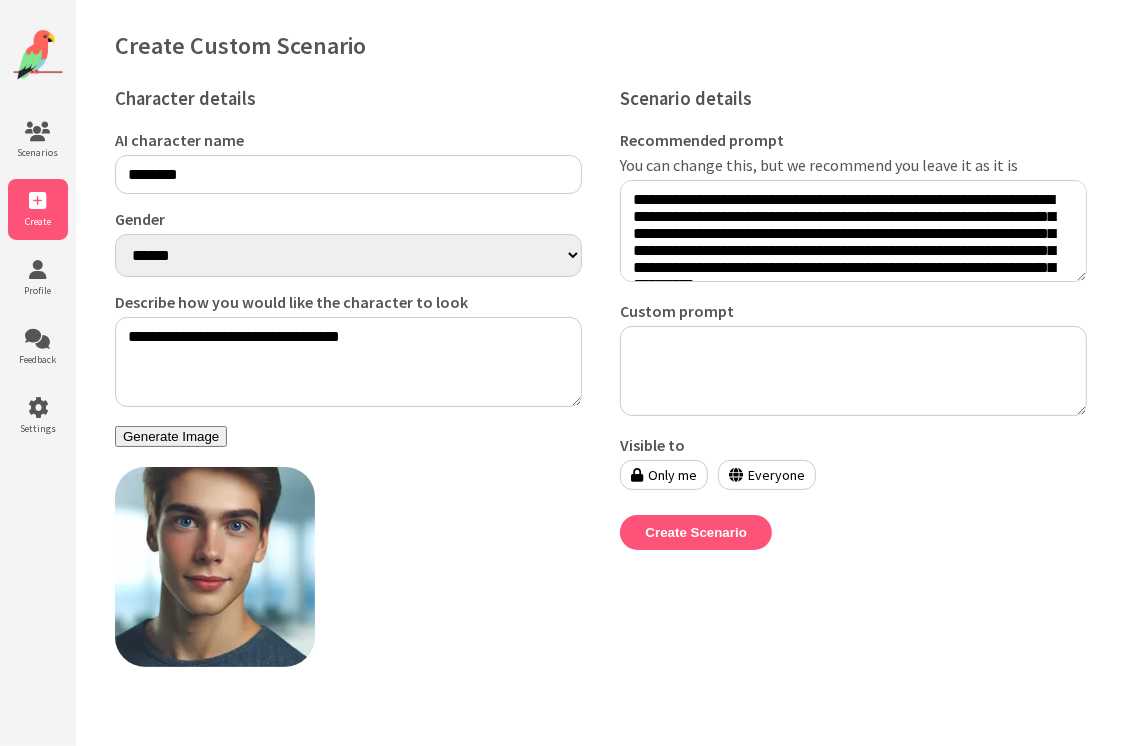 type on "*******" 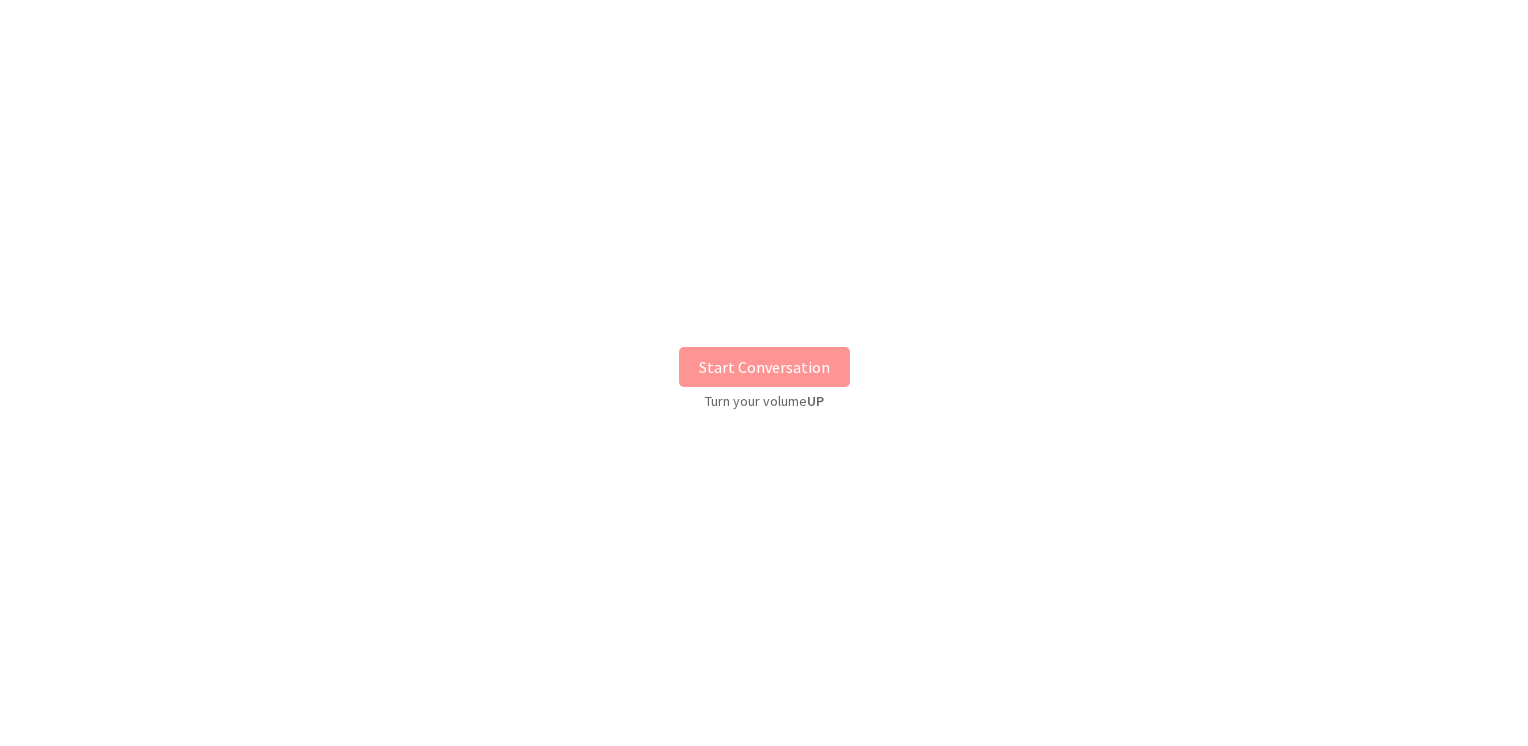 scroll, scrollTop: 0, scrollLeft: 0, axis: both 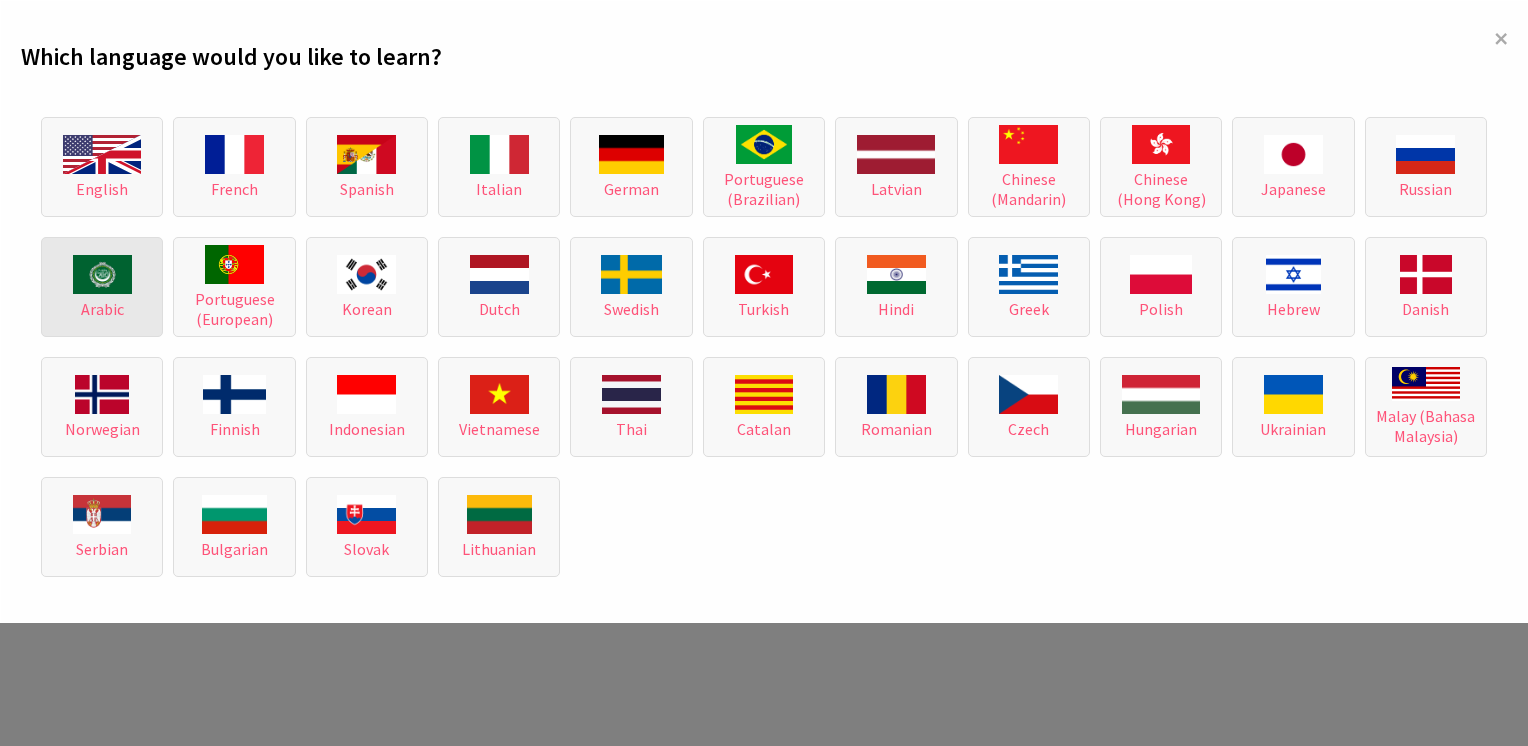click on "Arabic" at bounding box center (102, 287) 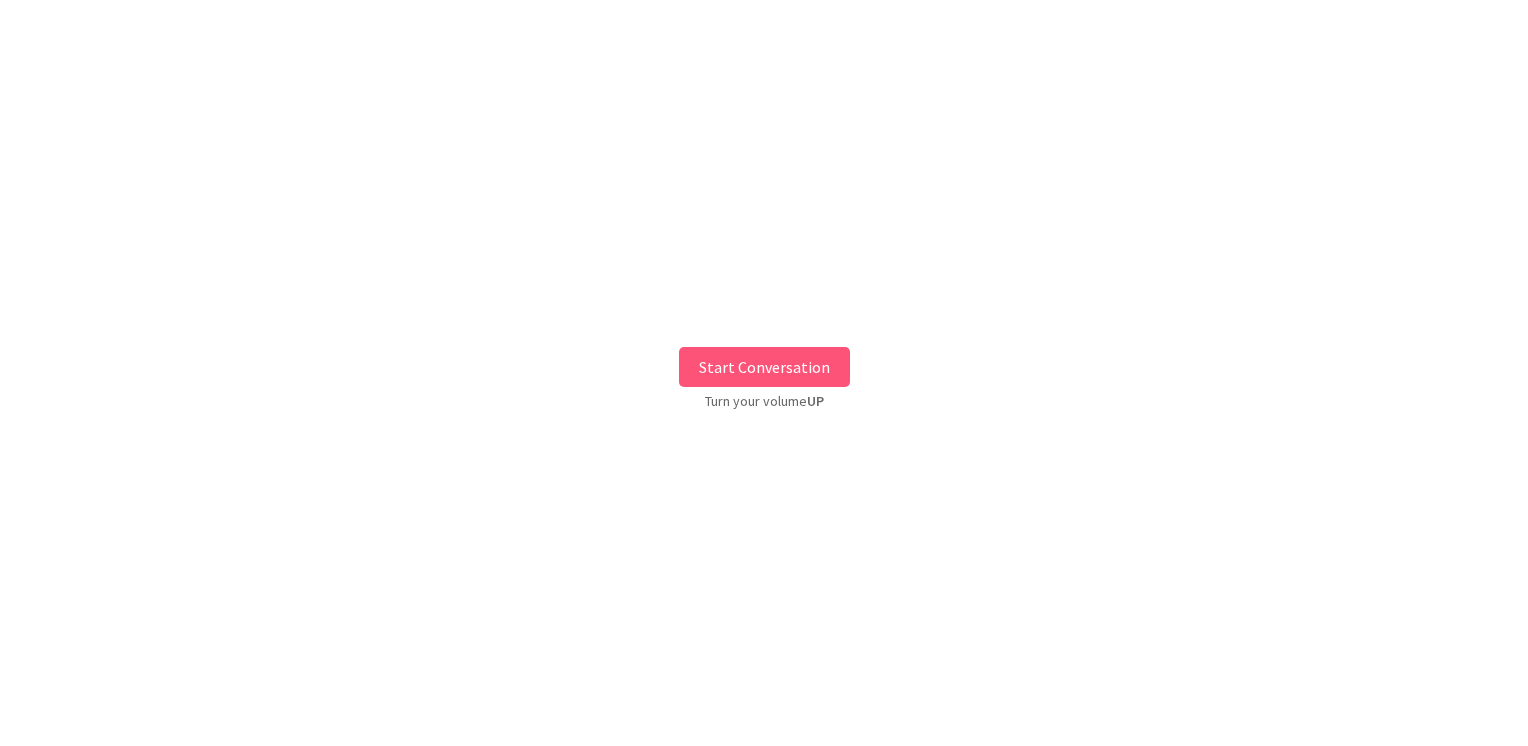 click on "Start Conversation" at bounding box center (764, 367) 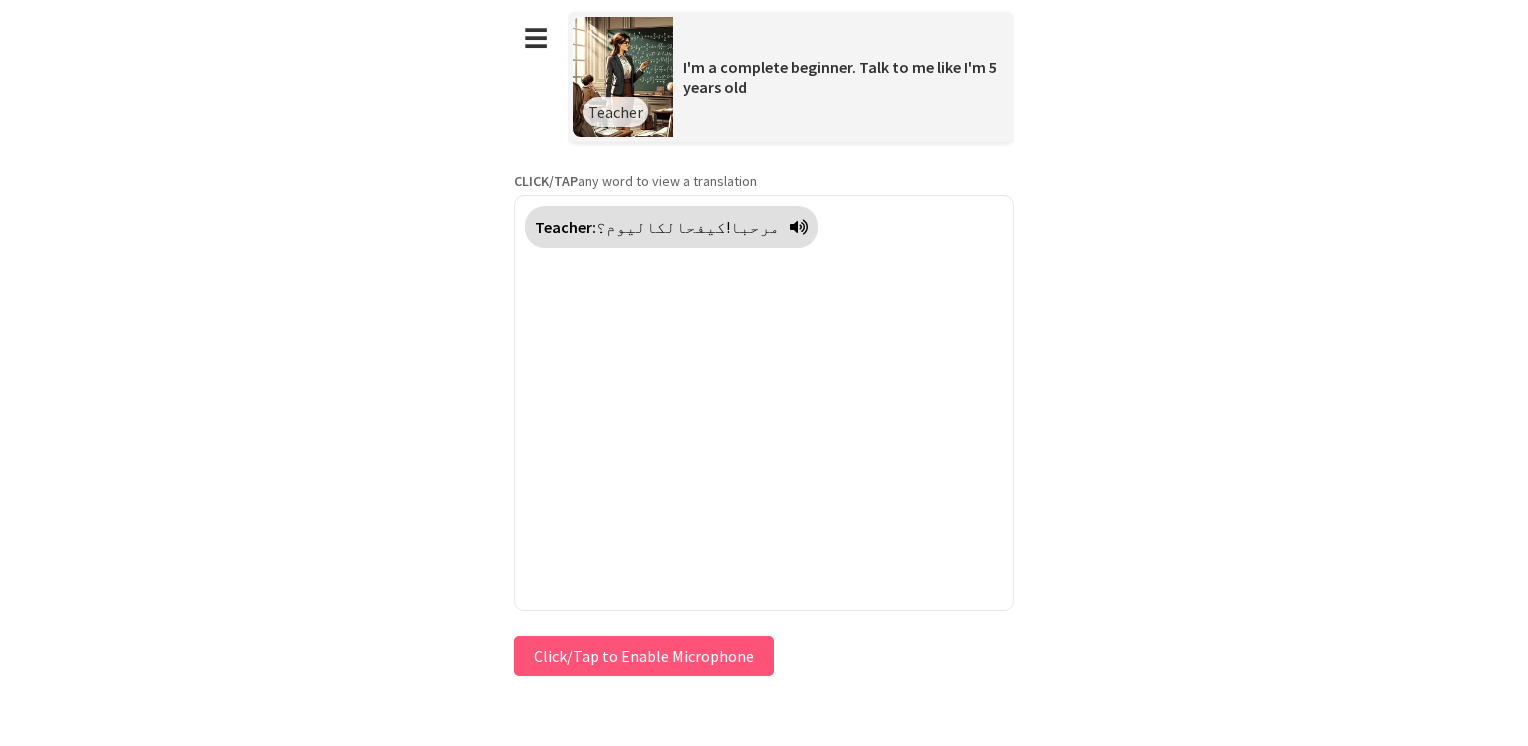click at bounding box center [799, 227] 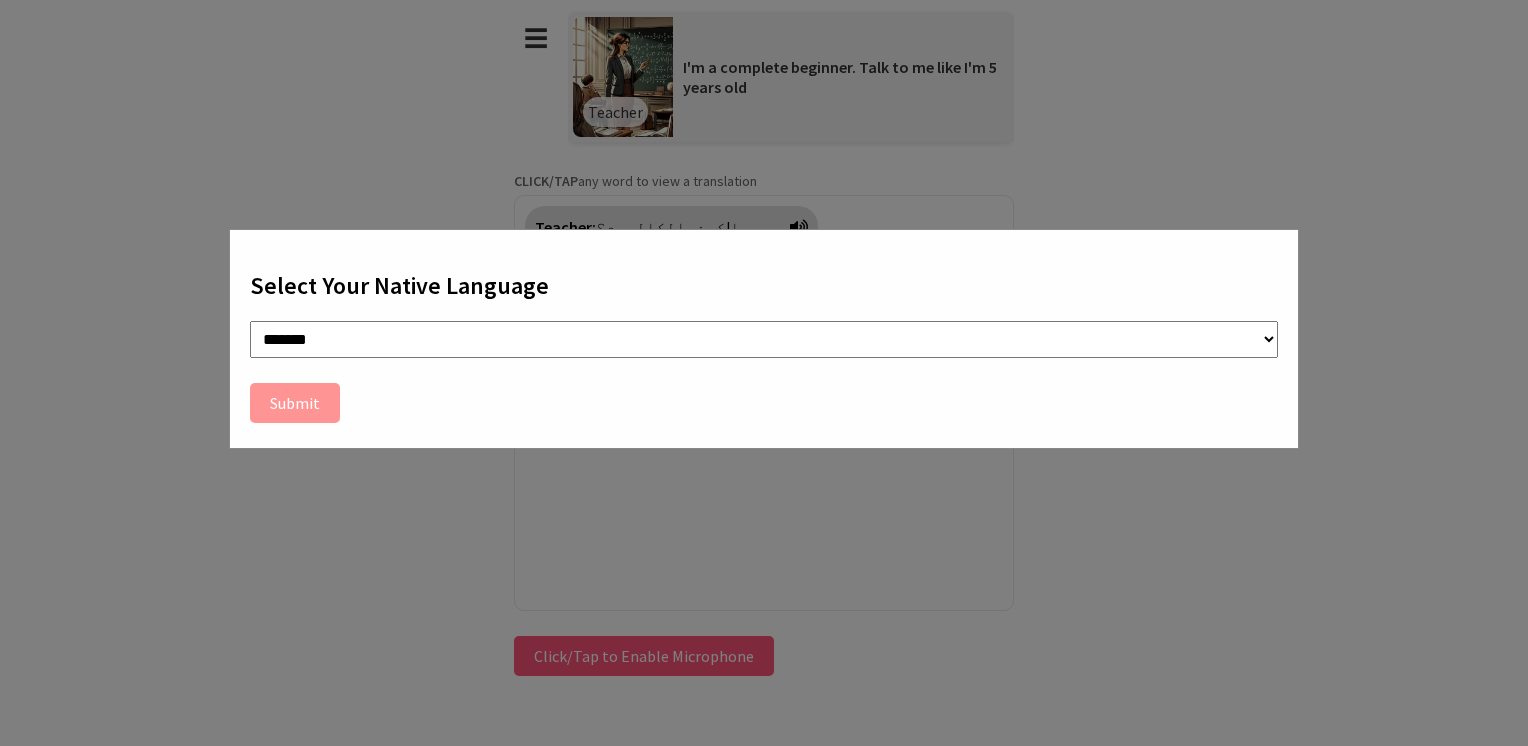 click on "**********" at bounding box center (764, 339) 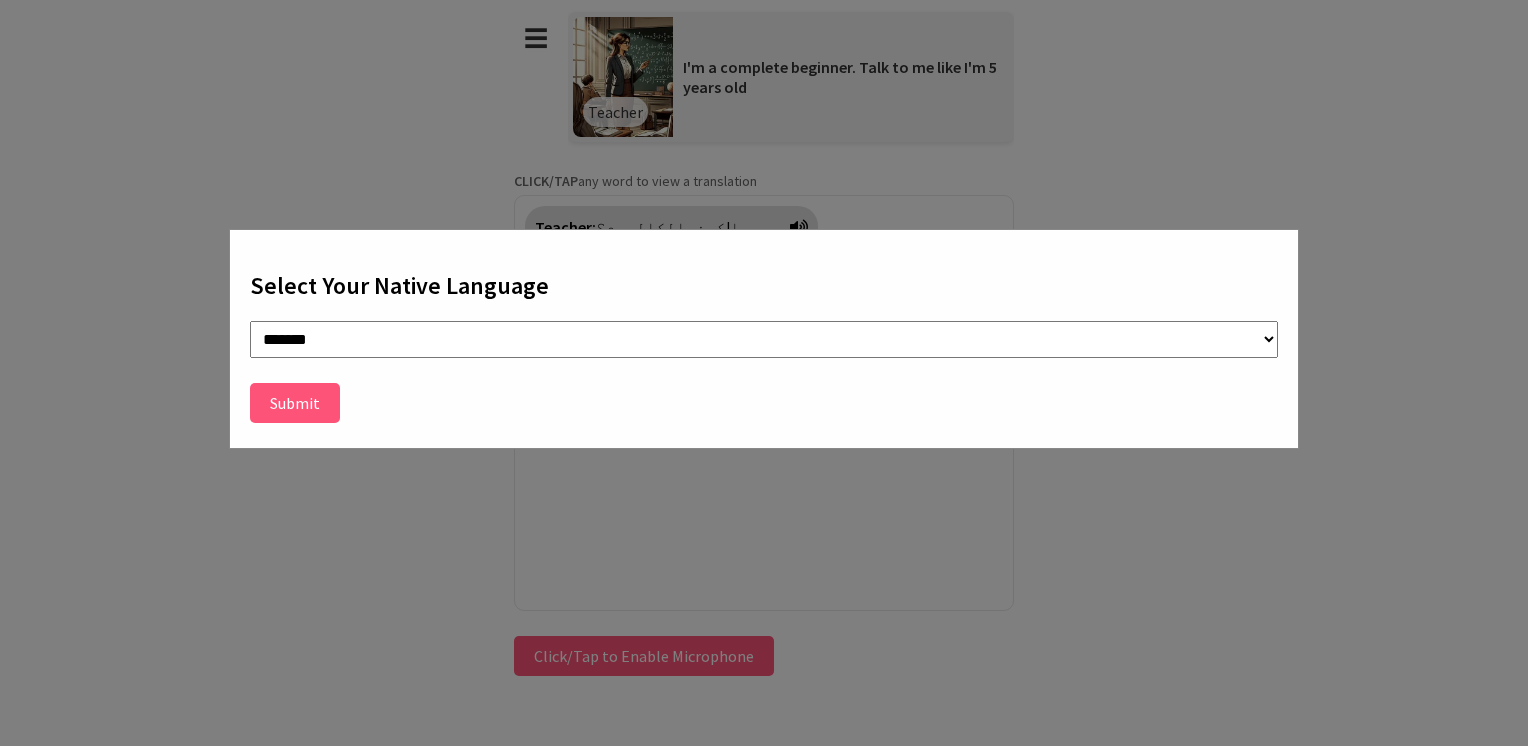 click on "Submit" at bounding box center (295, 403) 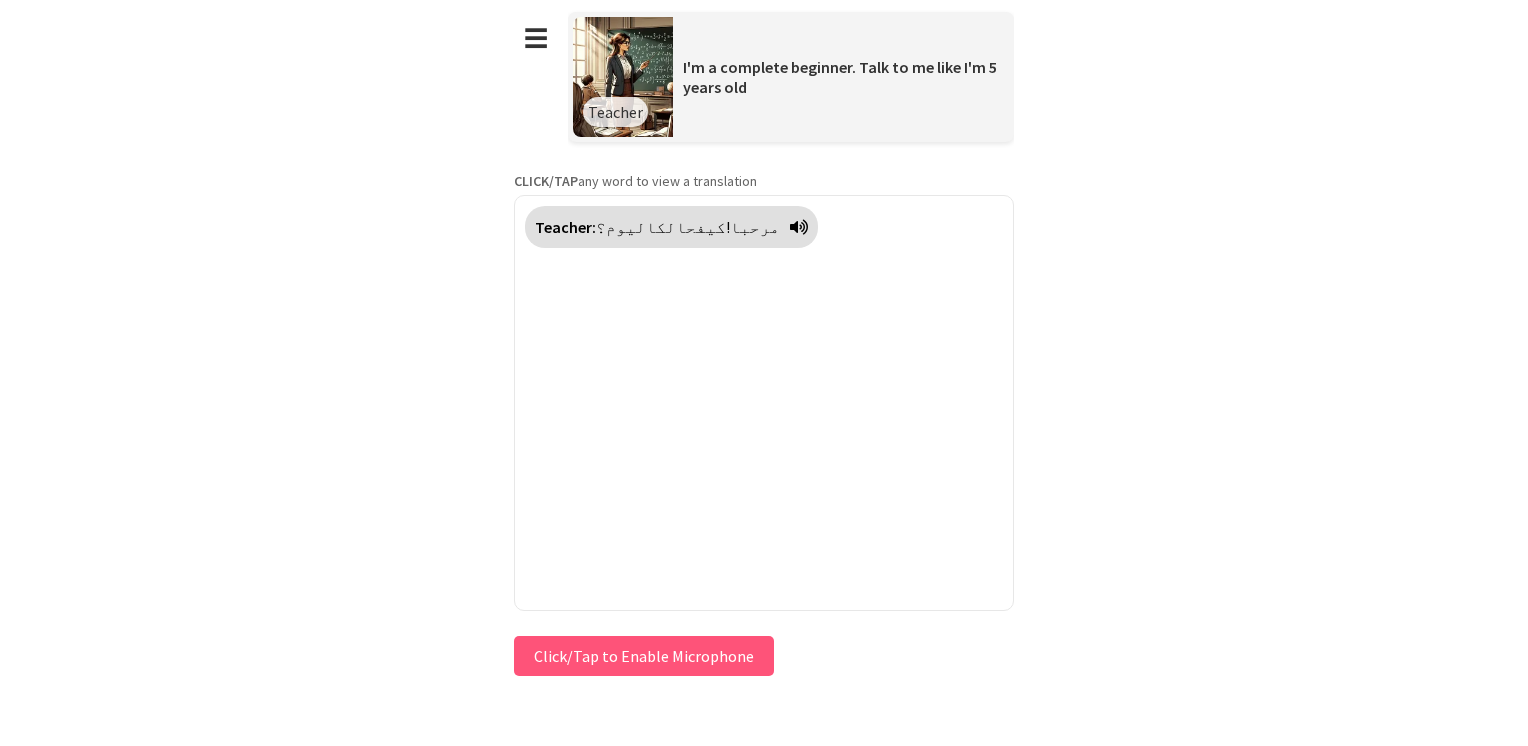 click at bounding box center (799, 227) 